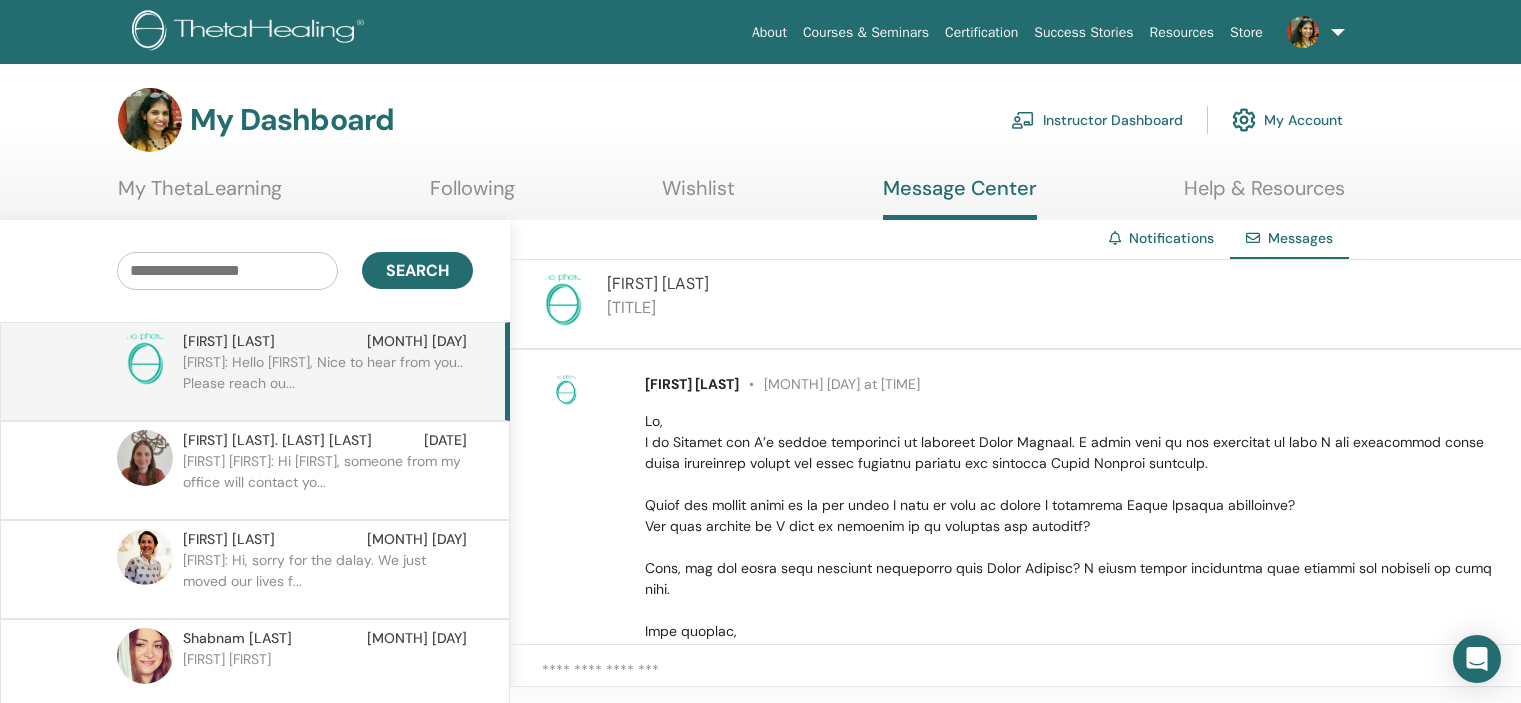 scroll, scrollTop: 0, scrollLeft: 0, axis: both 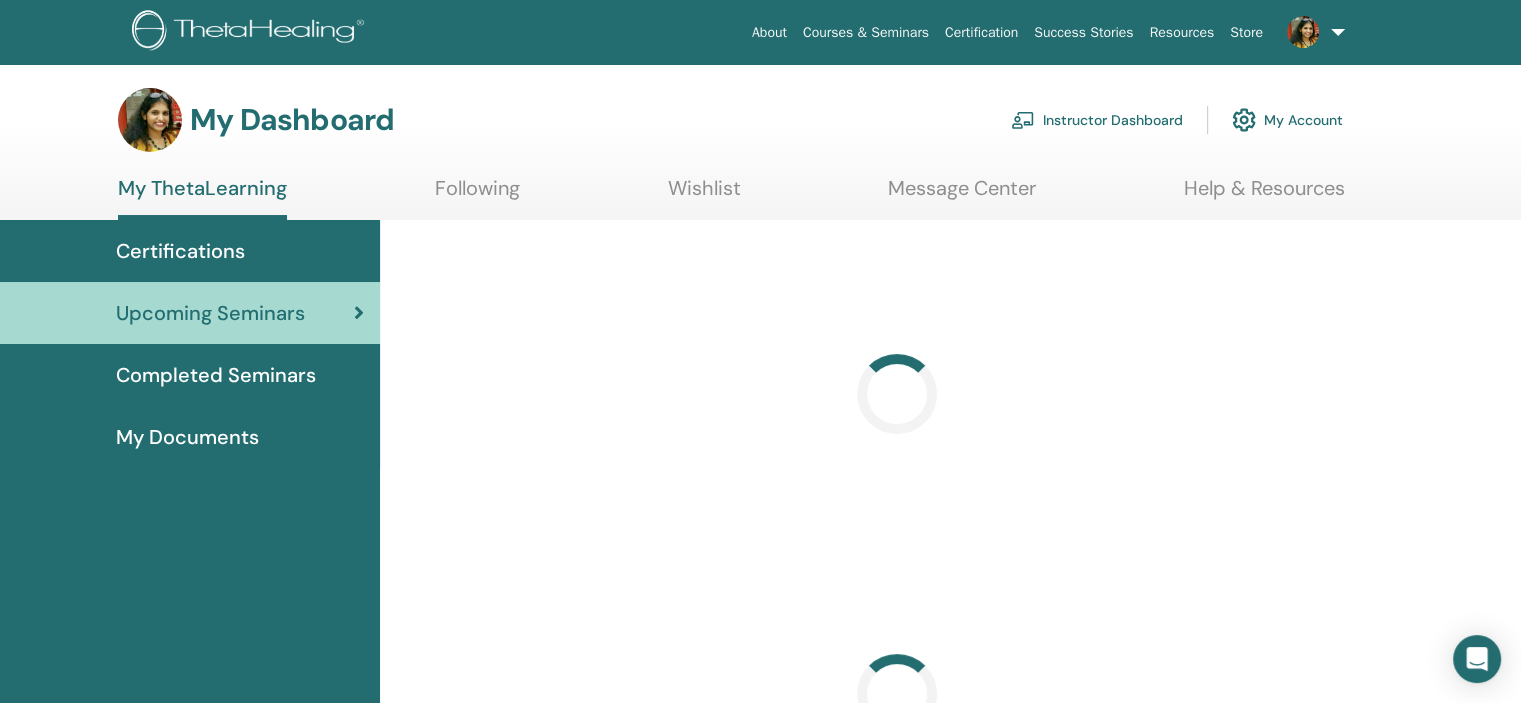 click on "Instructor Dashboard" at bounding box center (1097, 120) 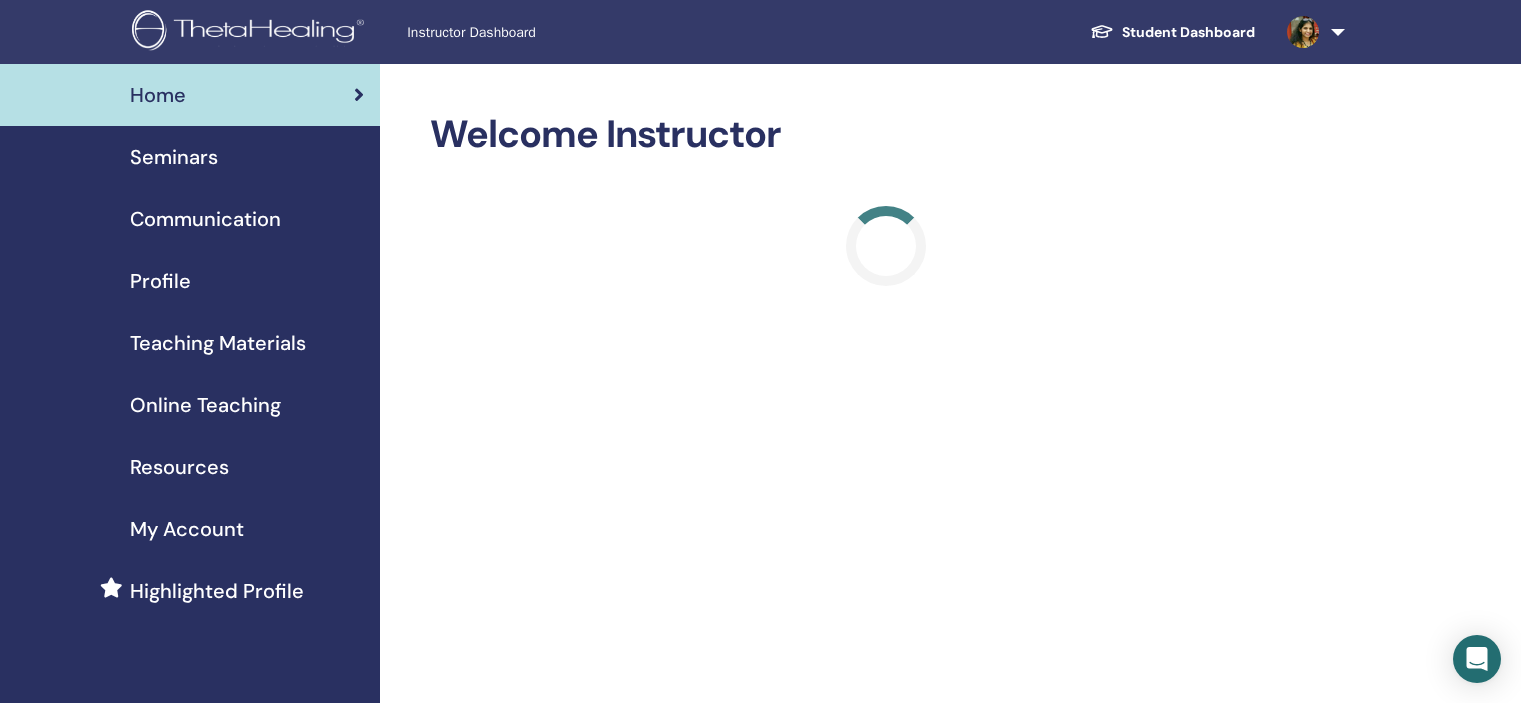 scroll, scrollTop: 0, scrollLeft: 0, axis: both 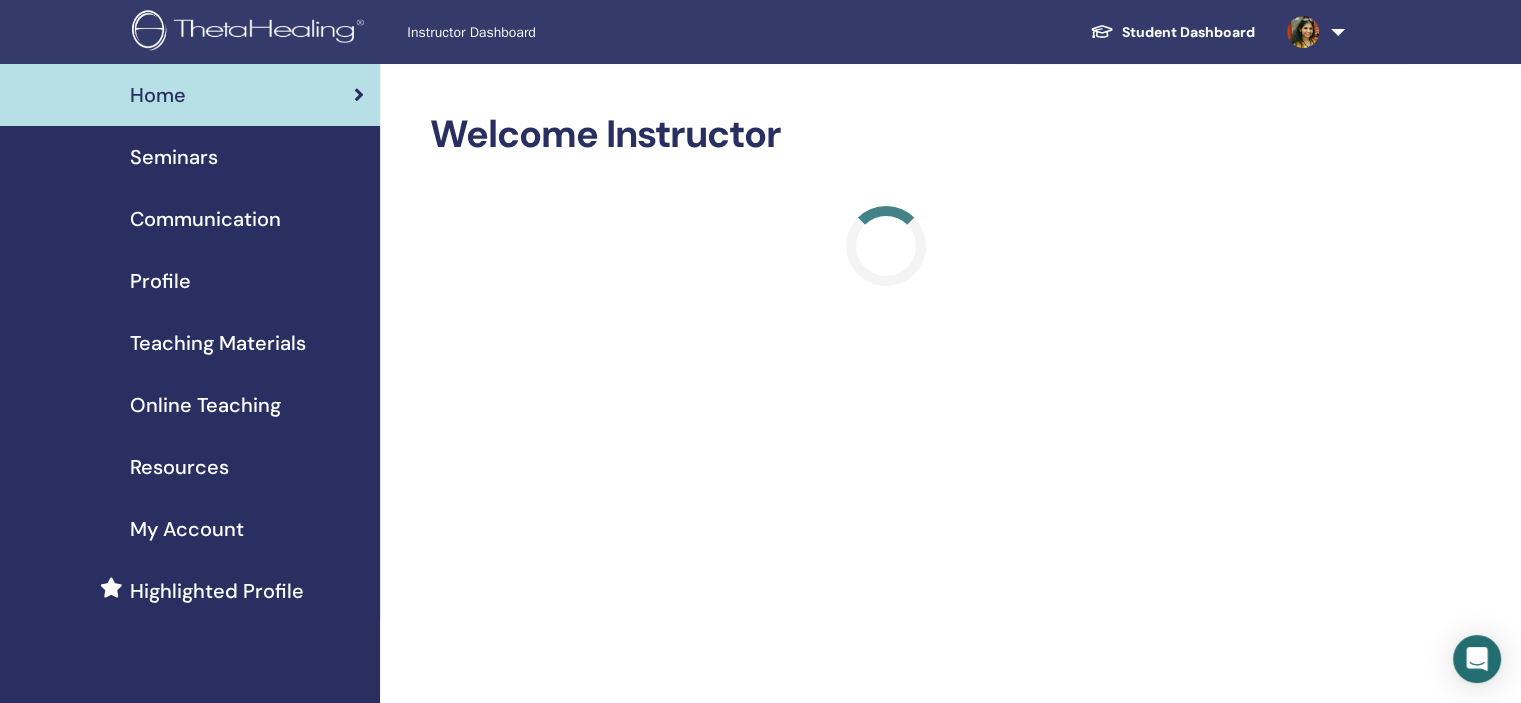 click on "Seminars" at bounding box center [174, 157] 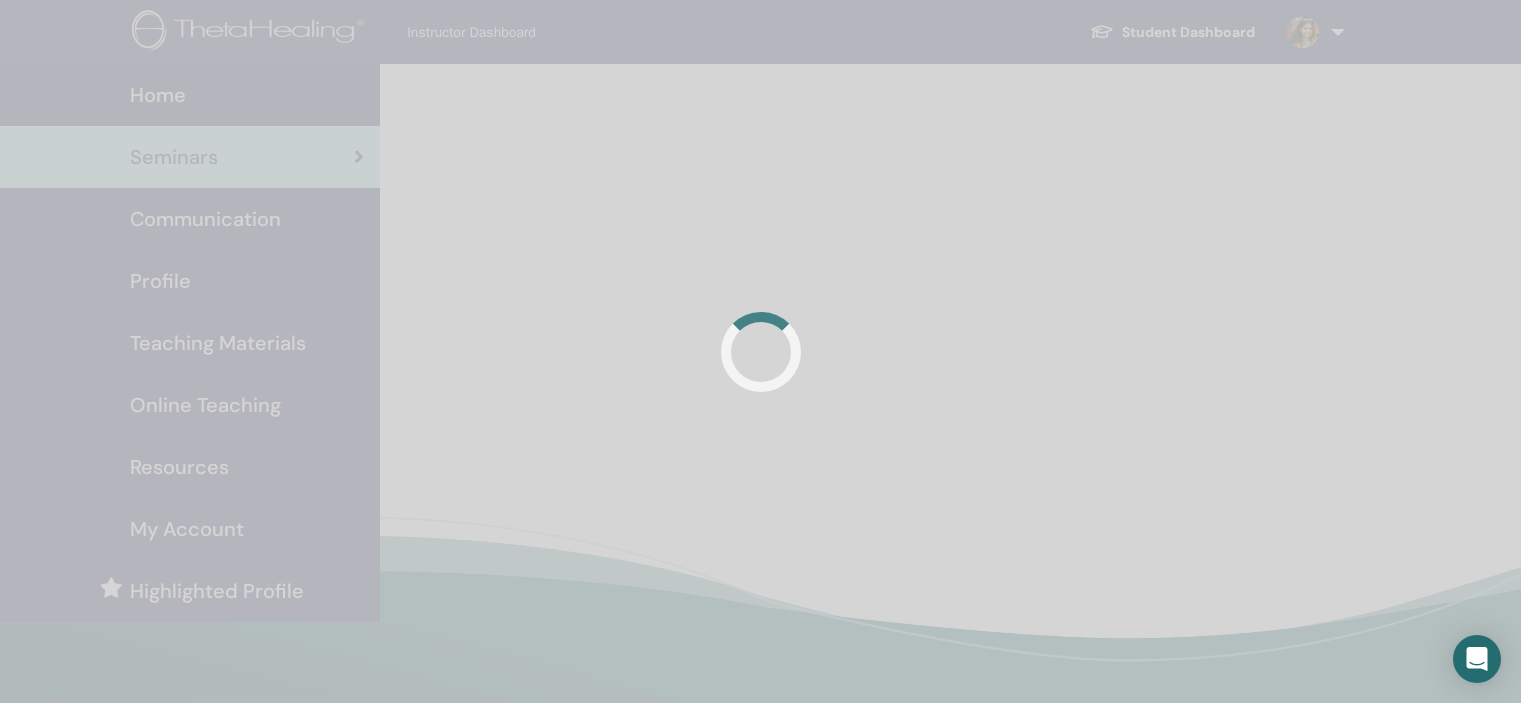 scroll, scrollTop: 0, scrollLeft: 0, axis: both 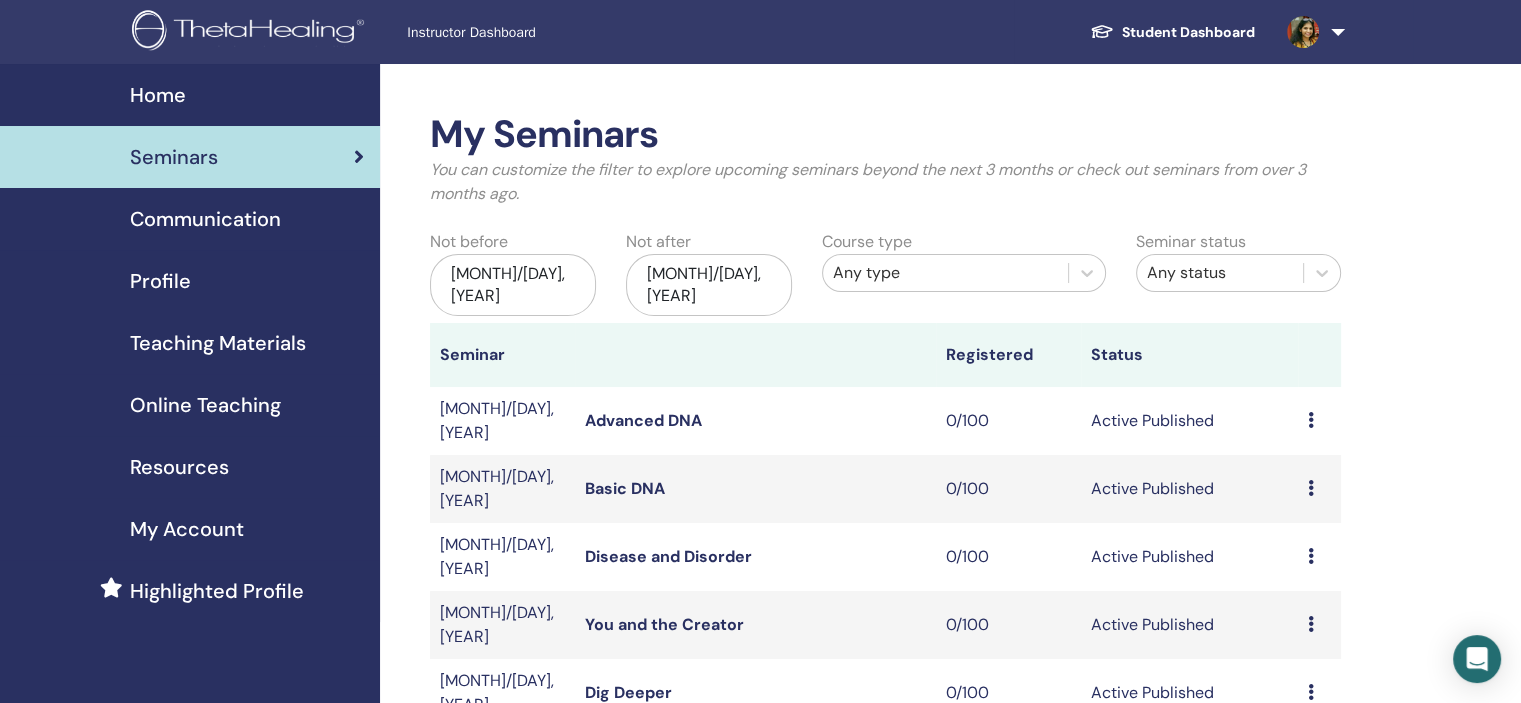 click on "Profile" at bounding box center (160, 281) 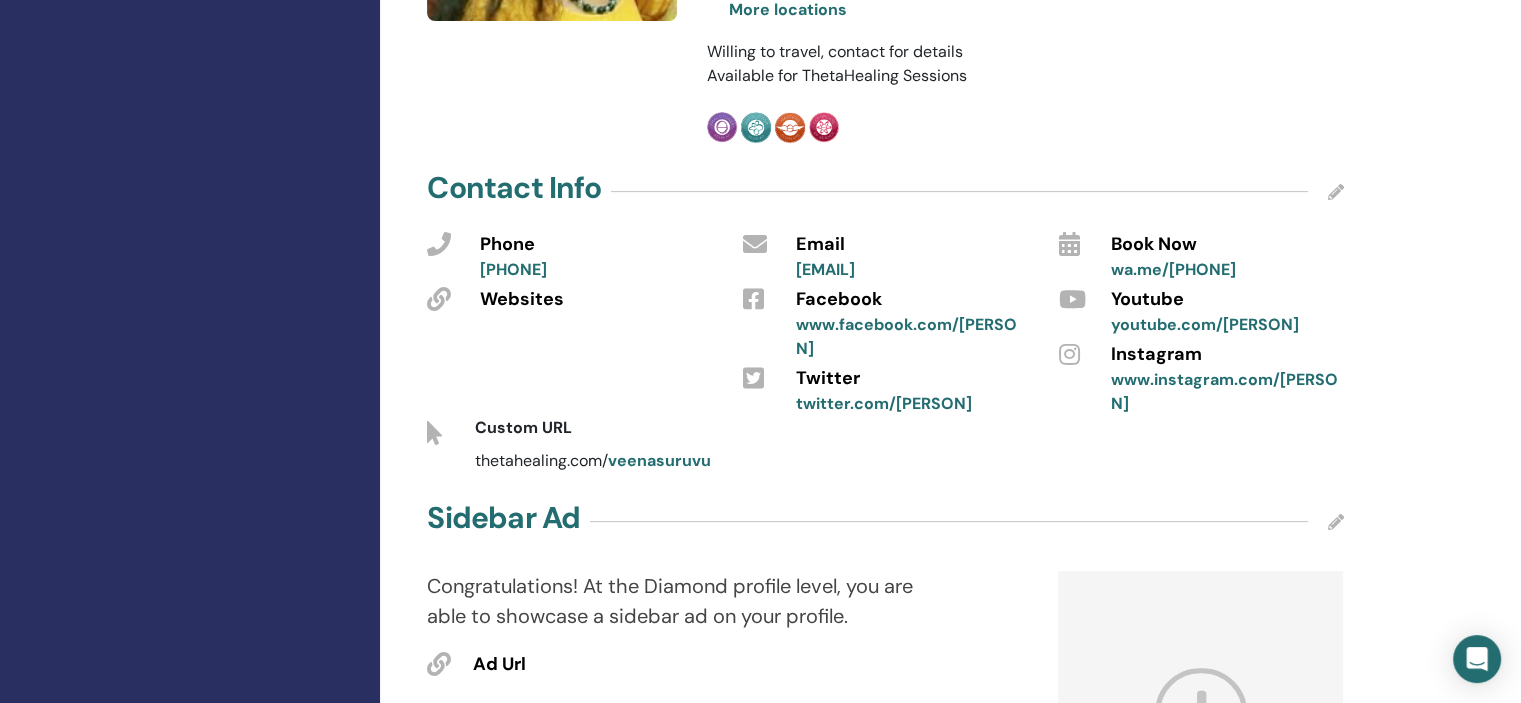 scroll, scrollTop: 0, scrollLeft: 0, axis: both 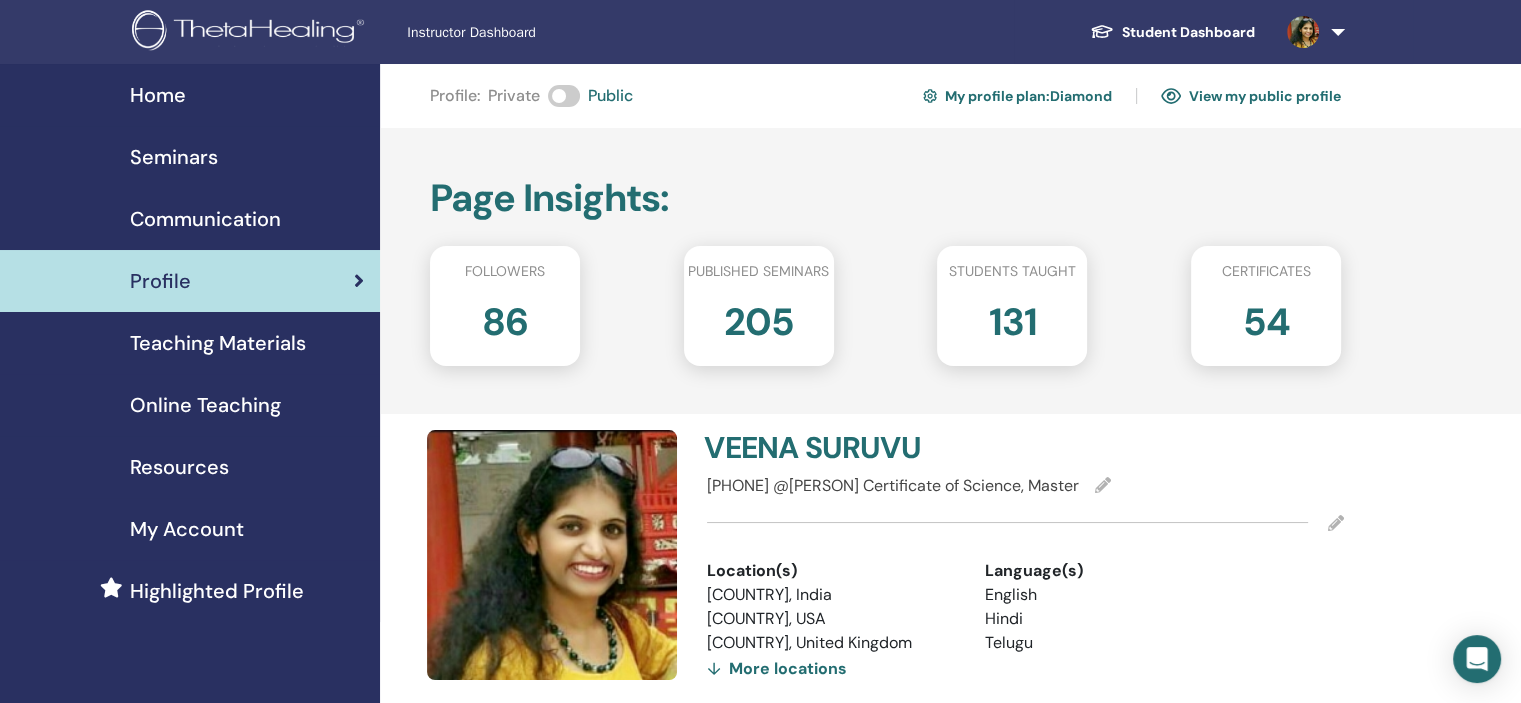 click on "Seminars" at bounding box center [190, 157] 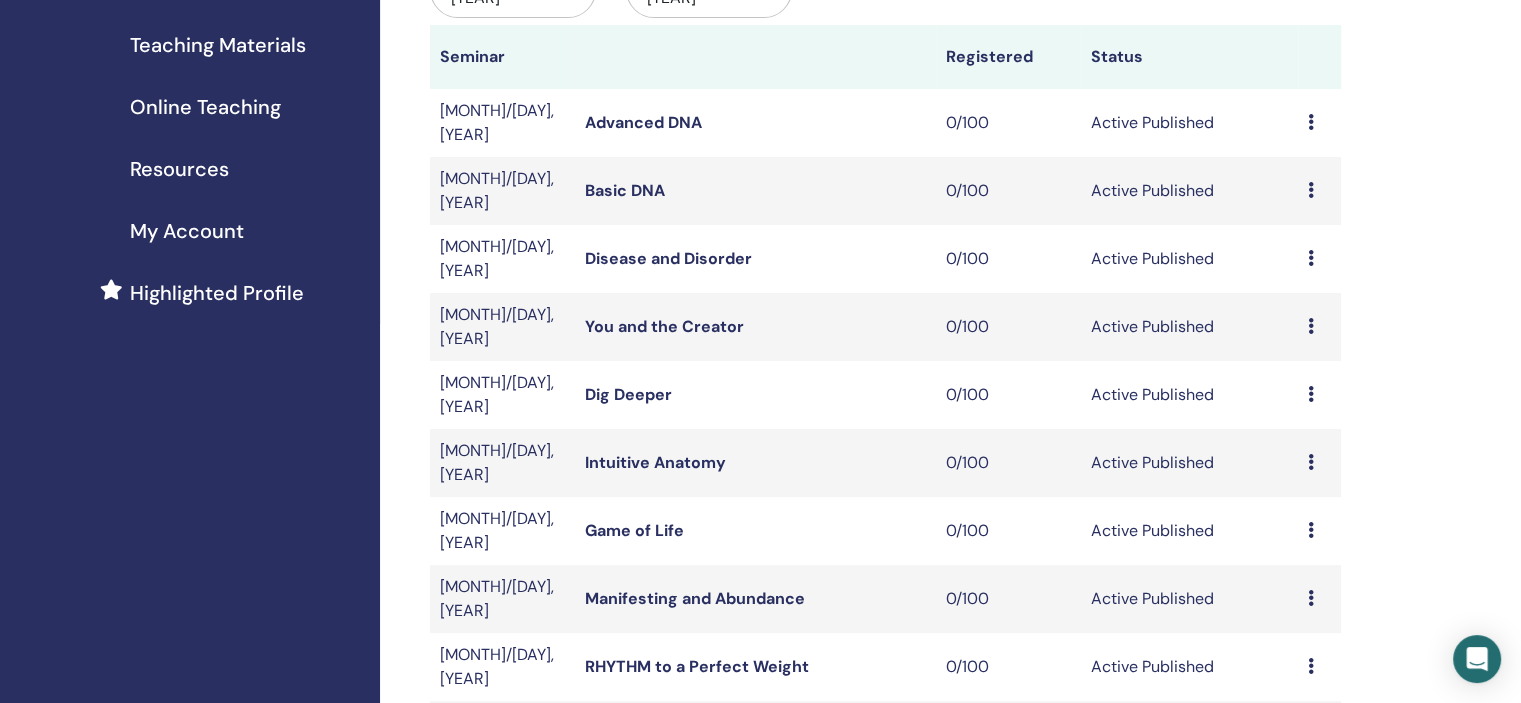 scroll, scrollTop: 500, scrollLeft: 0, axis: vertical 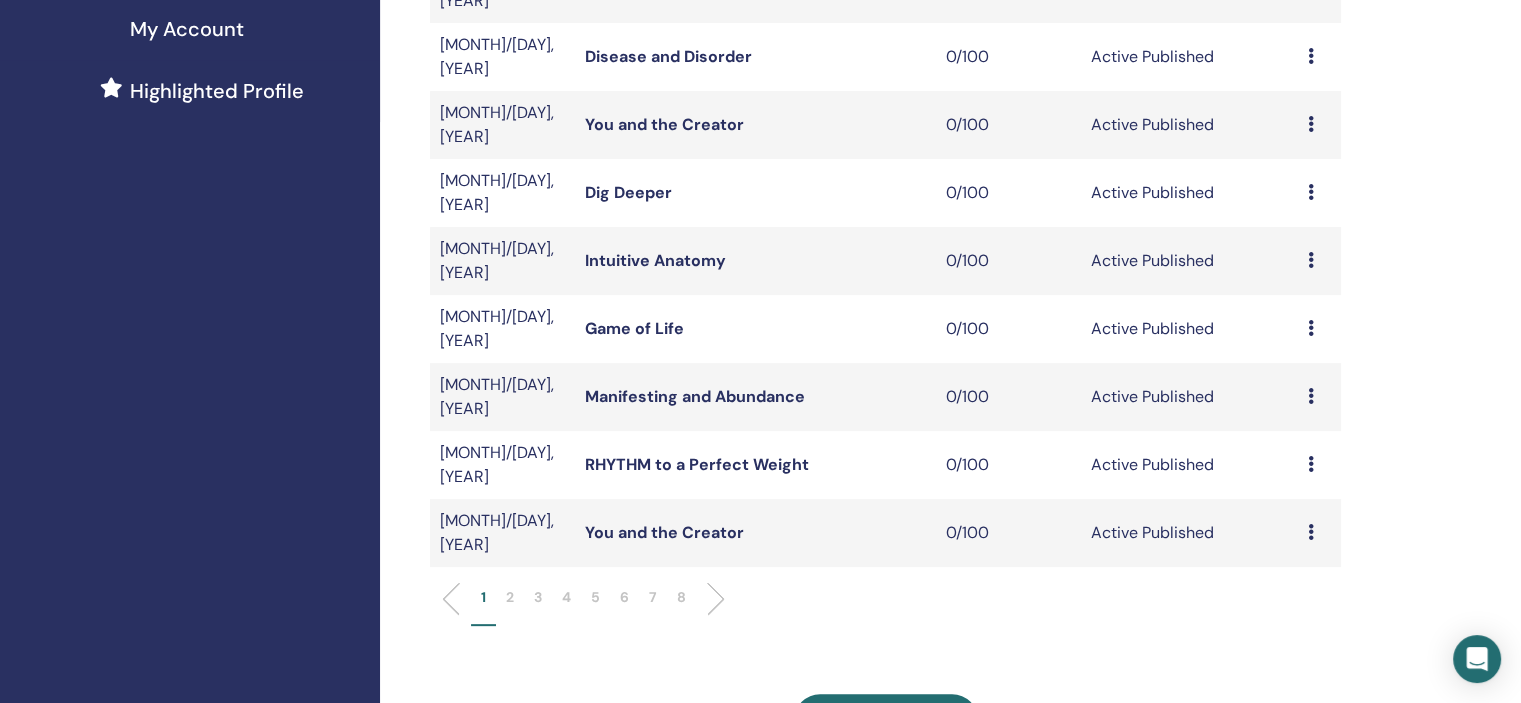 click on "6" at bounding box center (624, 597) 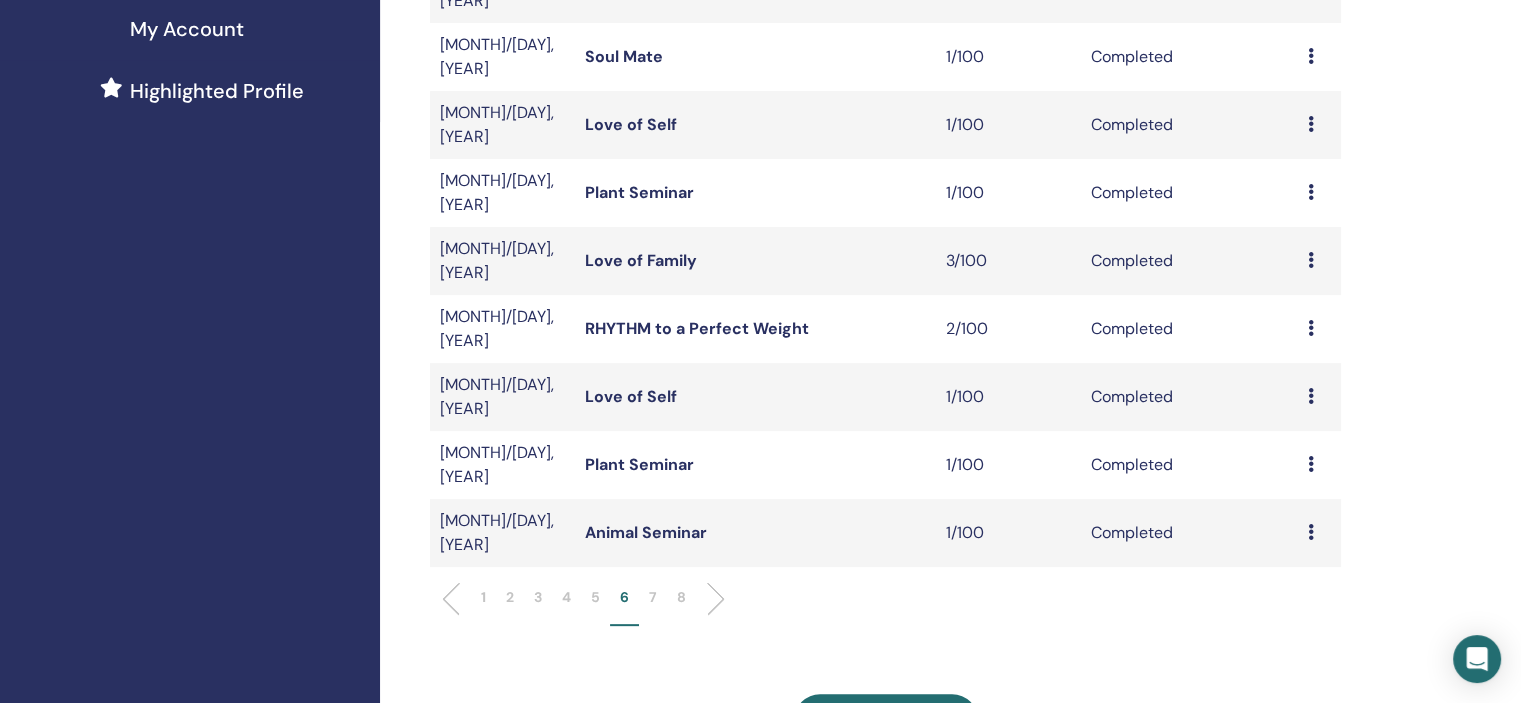 click on "5" at bounding box center (595, 597) 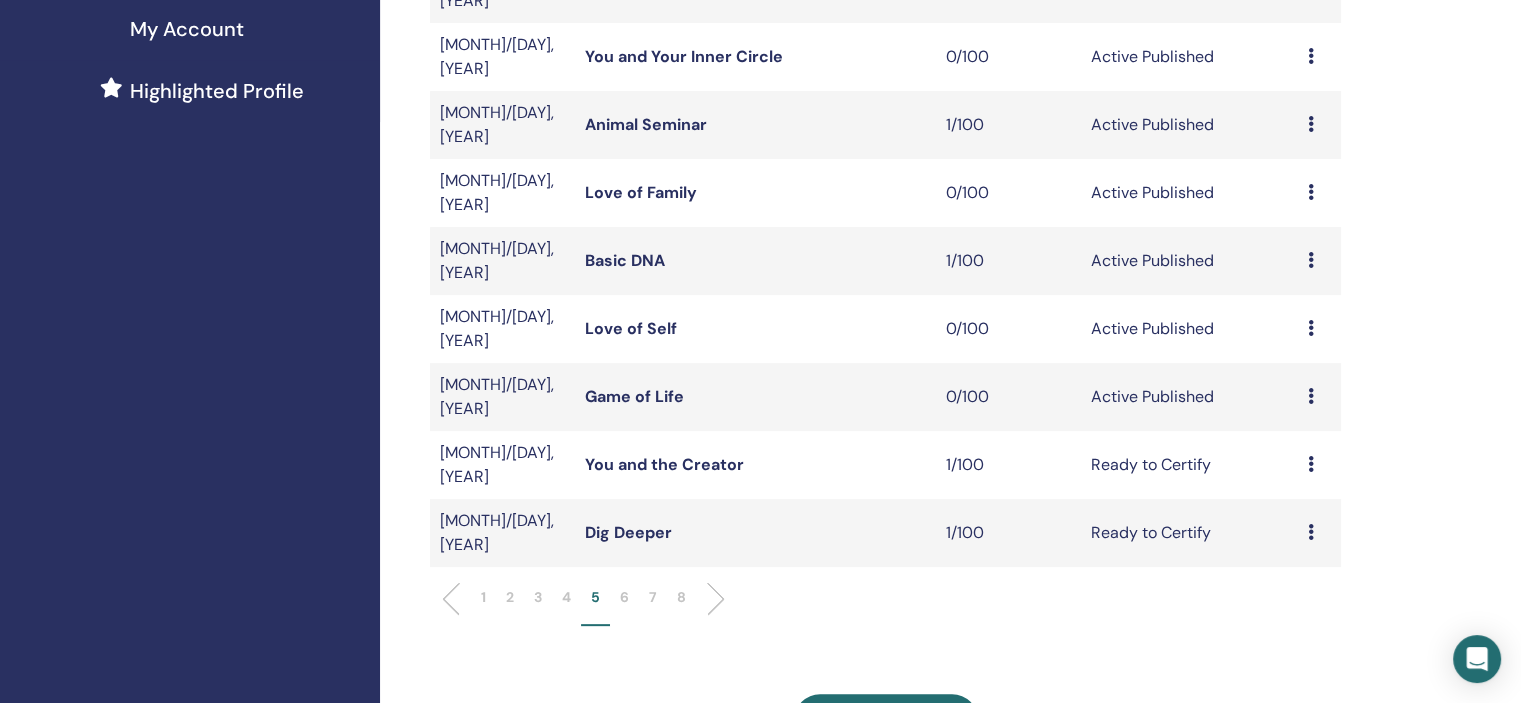 click at bounding box center (1311, 328) 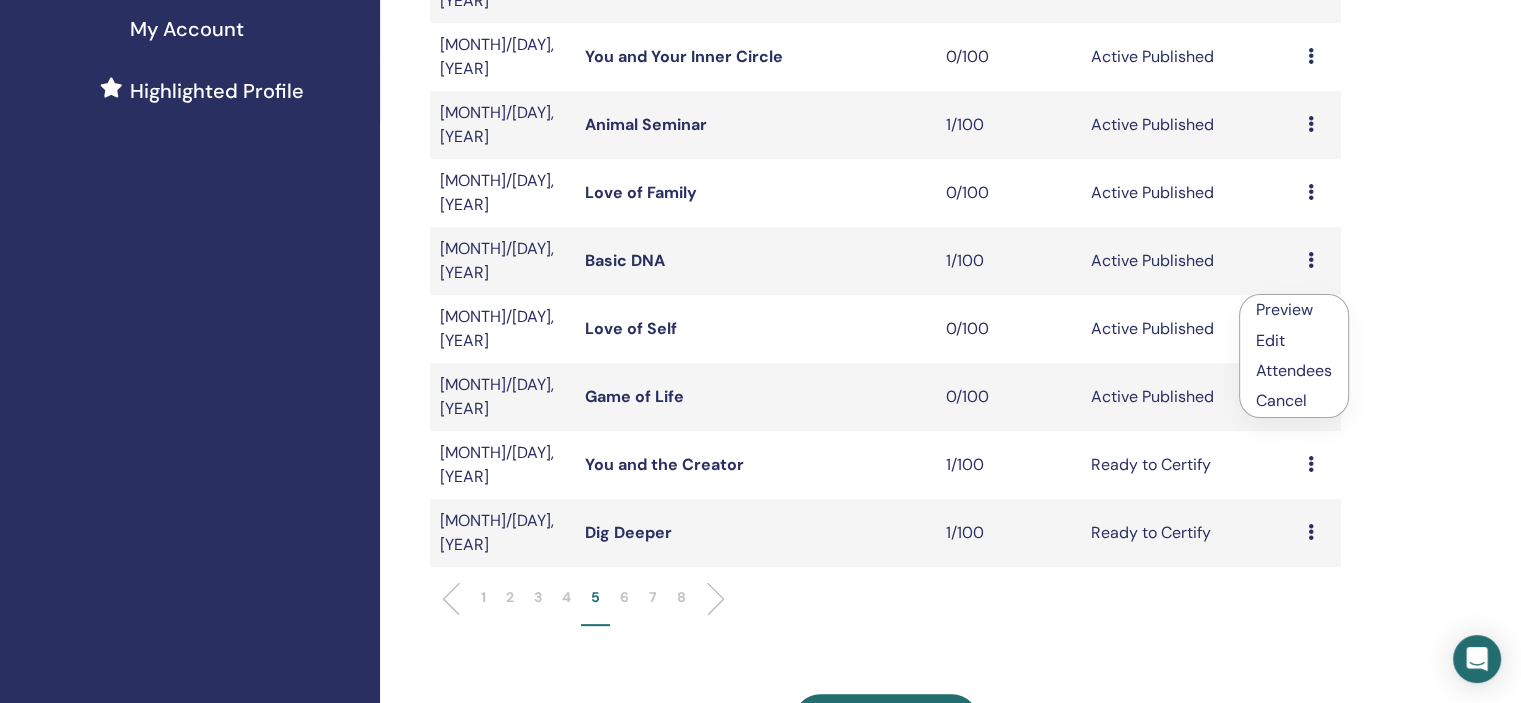 click on "Edit" at bounding box center (1270, 340) 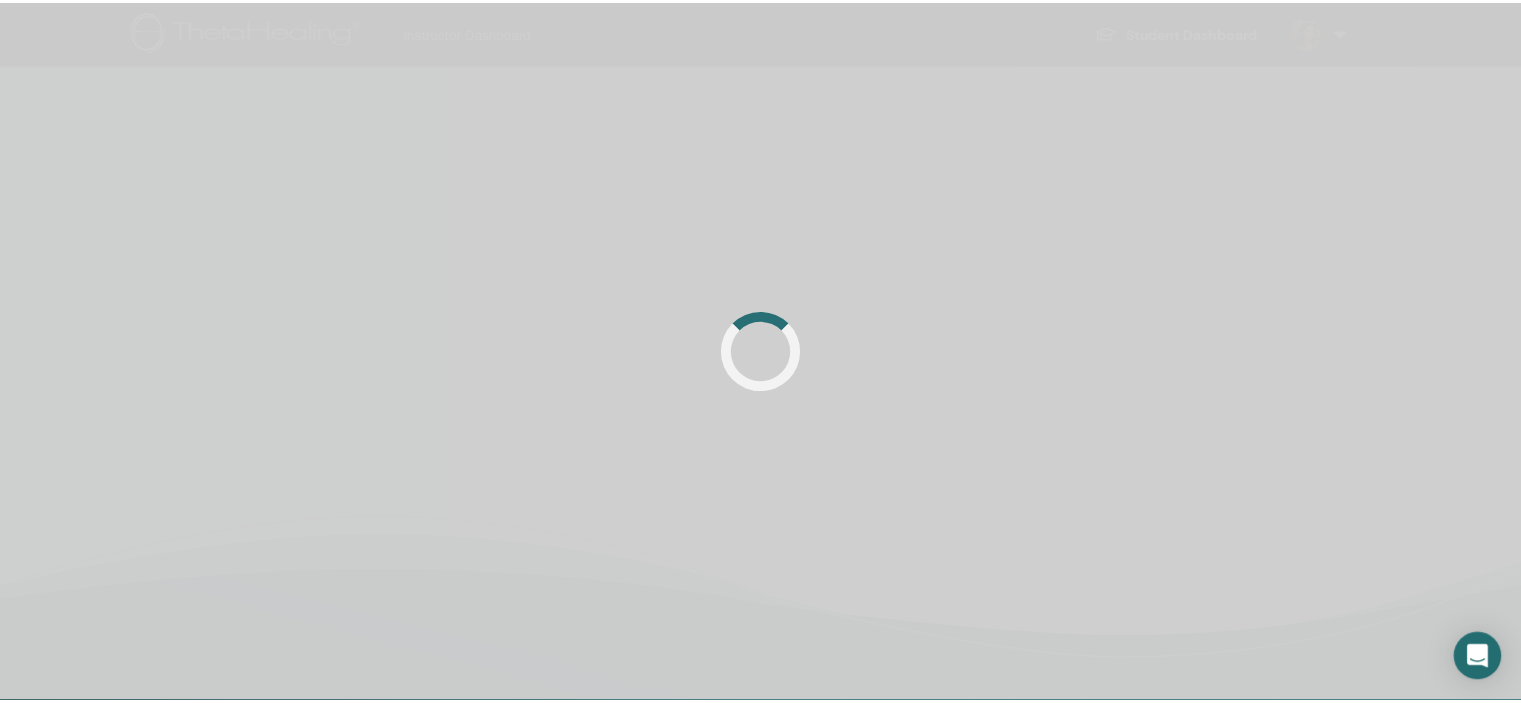 scroll, scrollTop: 0, scrollLeft: 0, axis: both 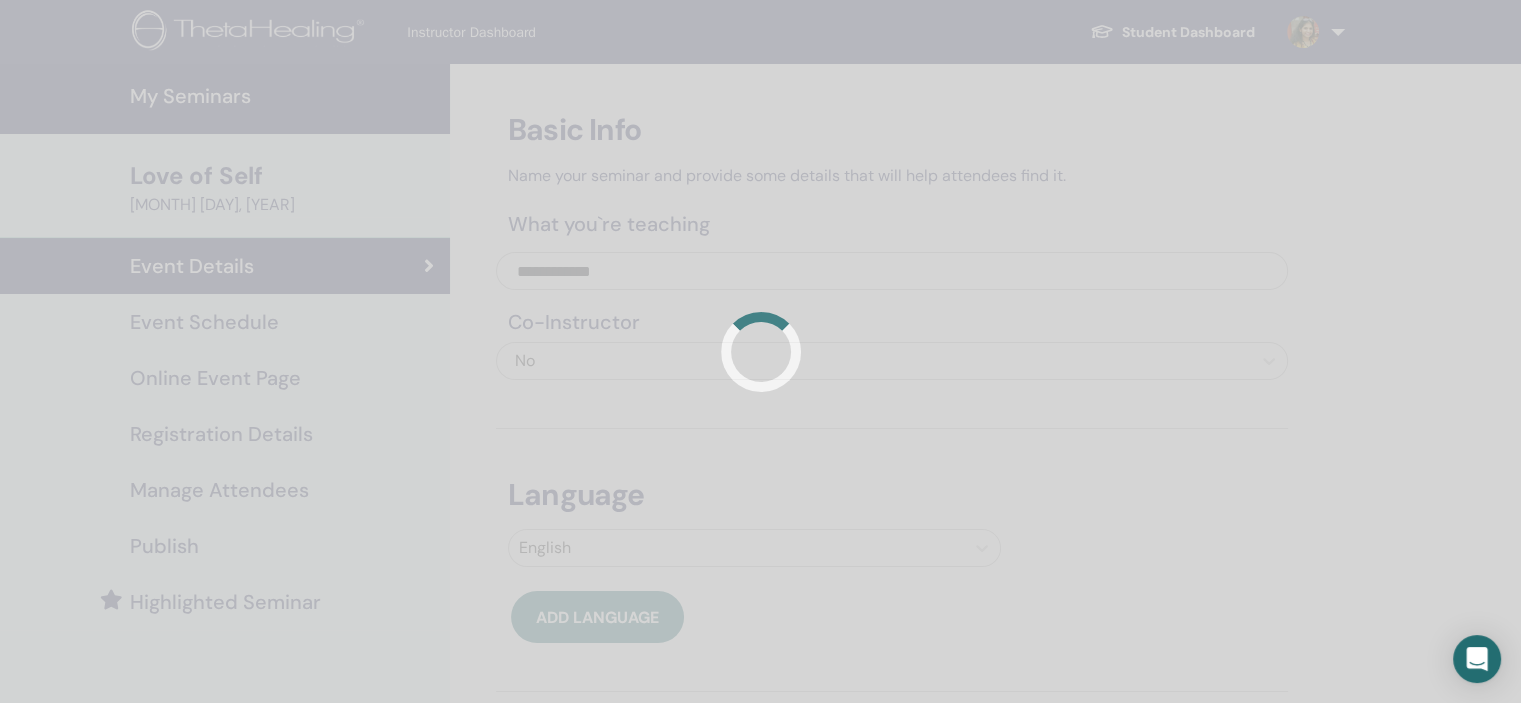 click at bounding box center (760, 351) 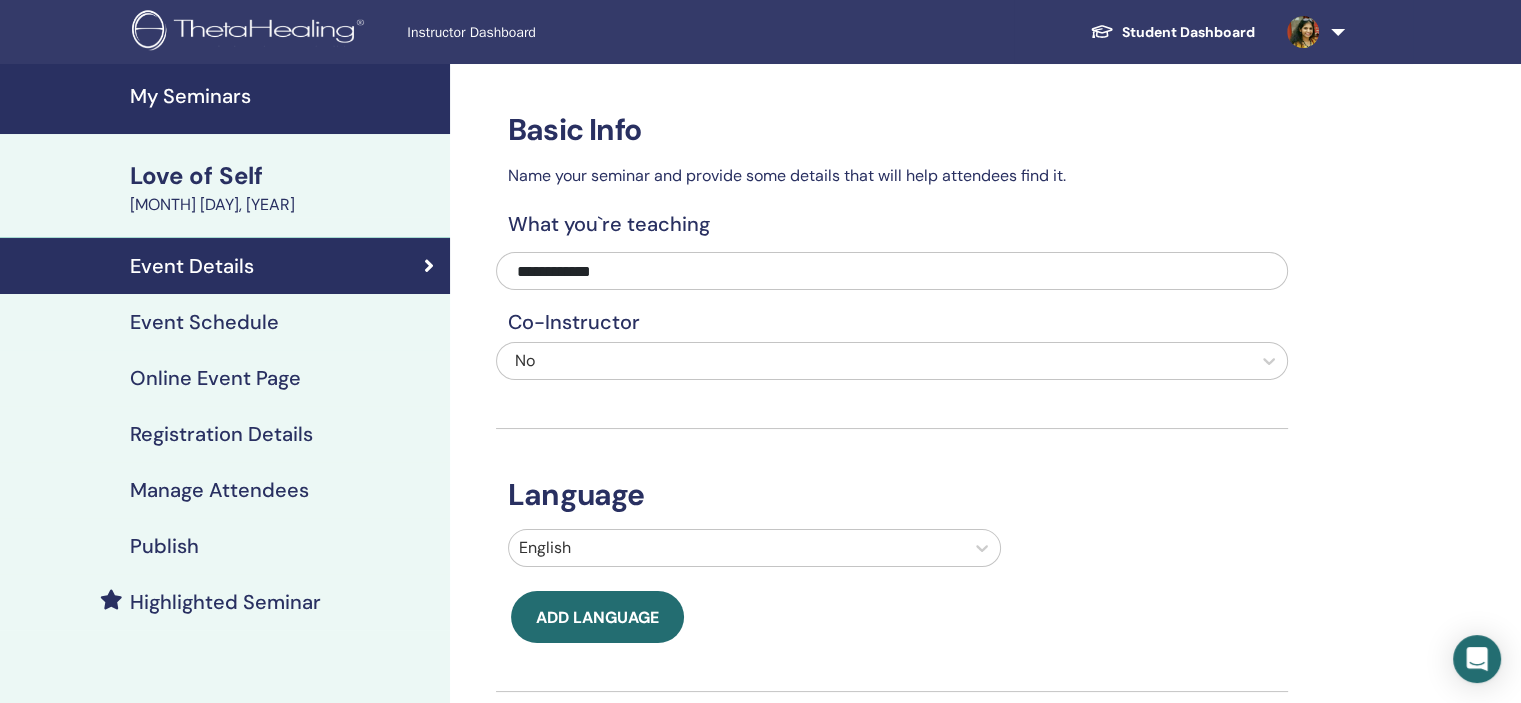 click on "Event Schedule" at bounding box center [204, 322] 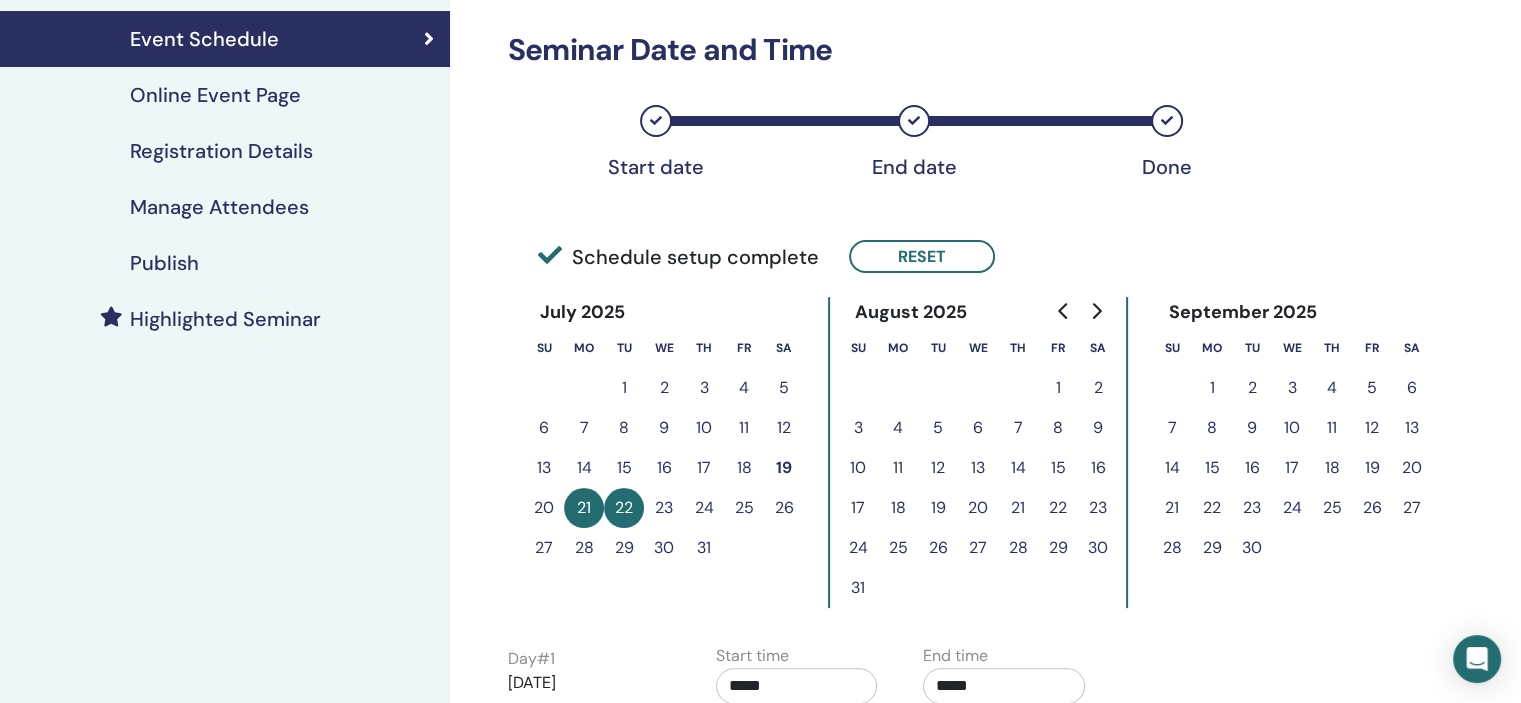 scroll, scrollTop: 300, scrollLeft: 0, axis: vertical 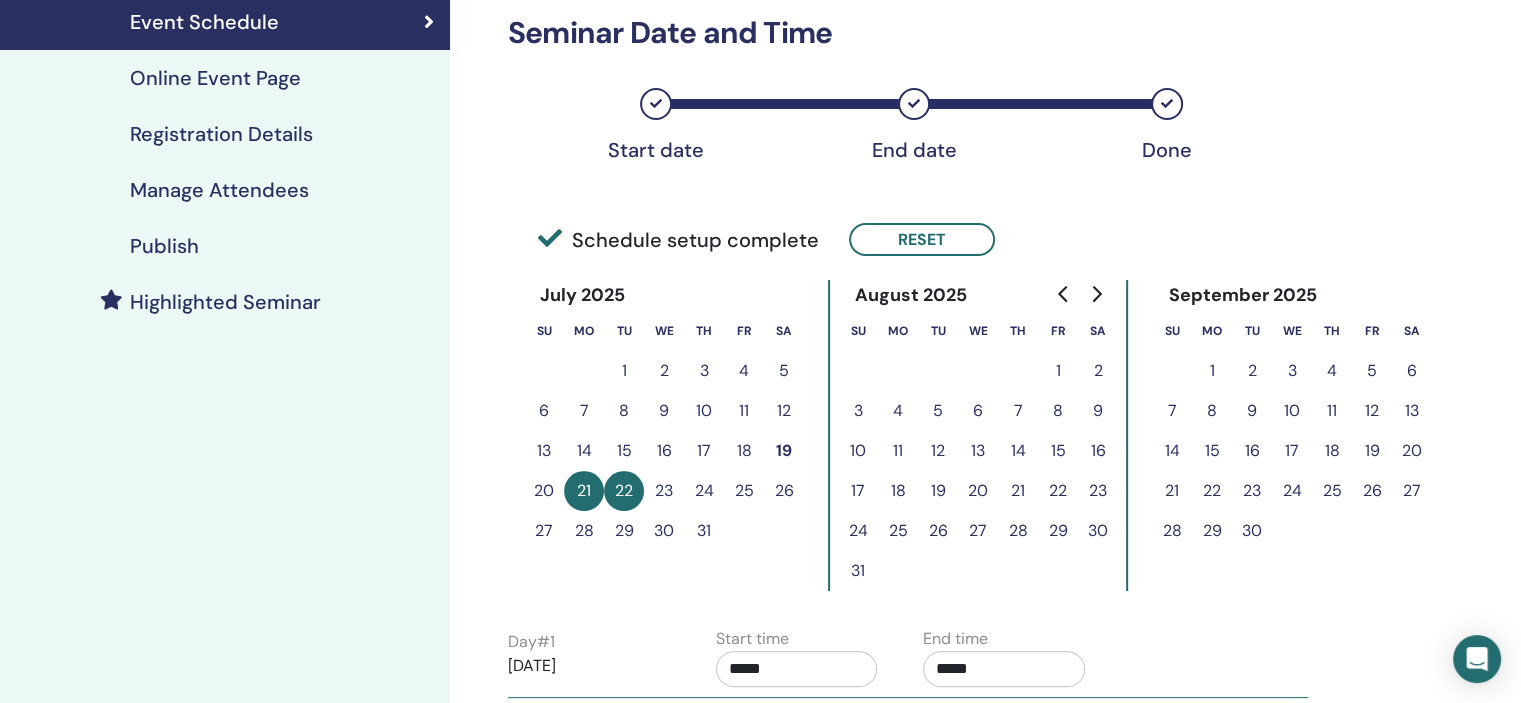 click on "Reset" at bounding box center [922, 239] 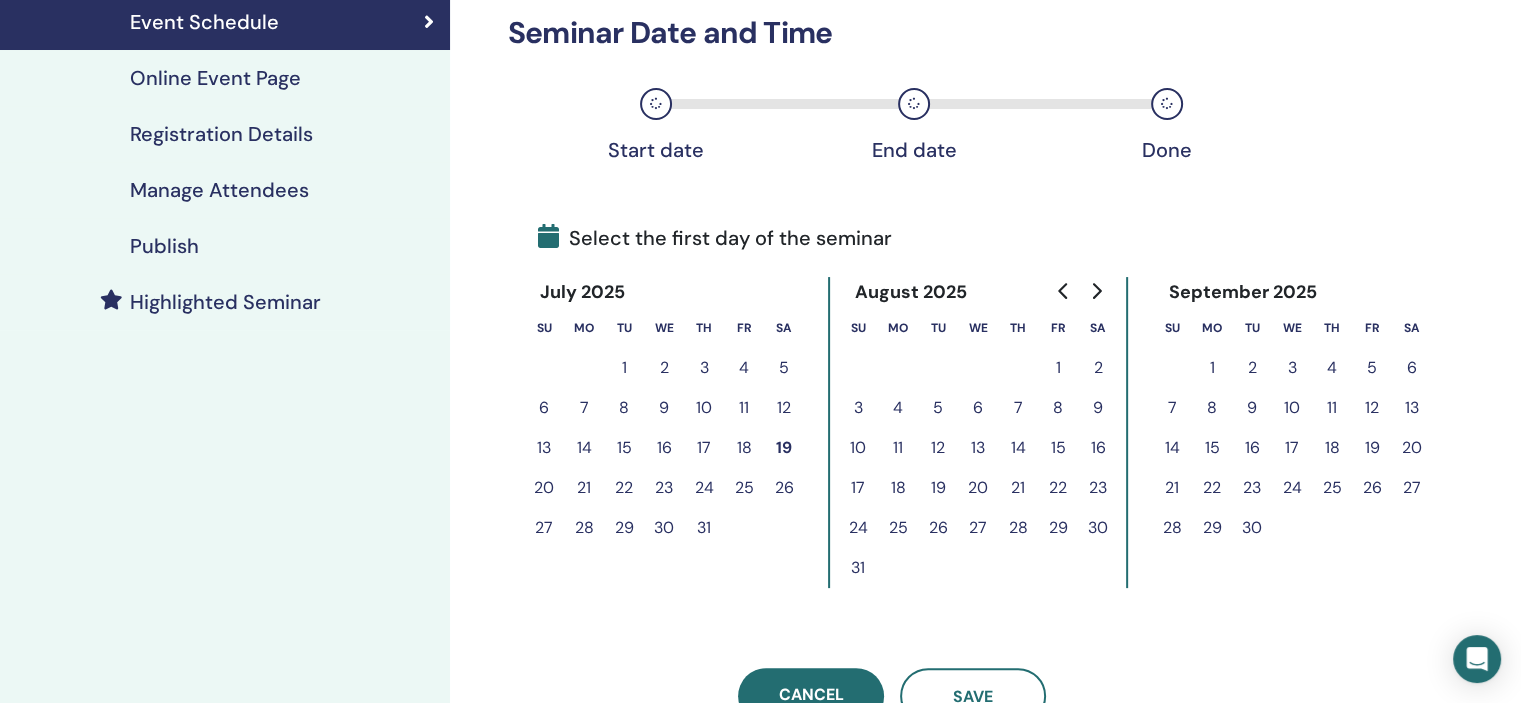 drag, startPoint x: 540, startPoint y: 491, endPoint x: 595, endPoint y: 490, distance: 55.00909 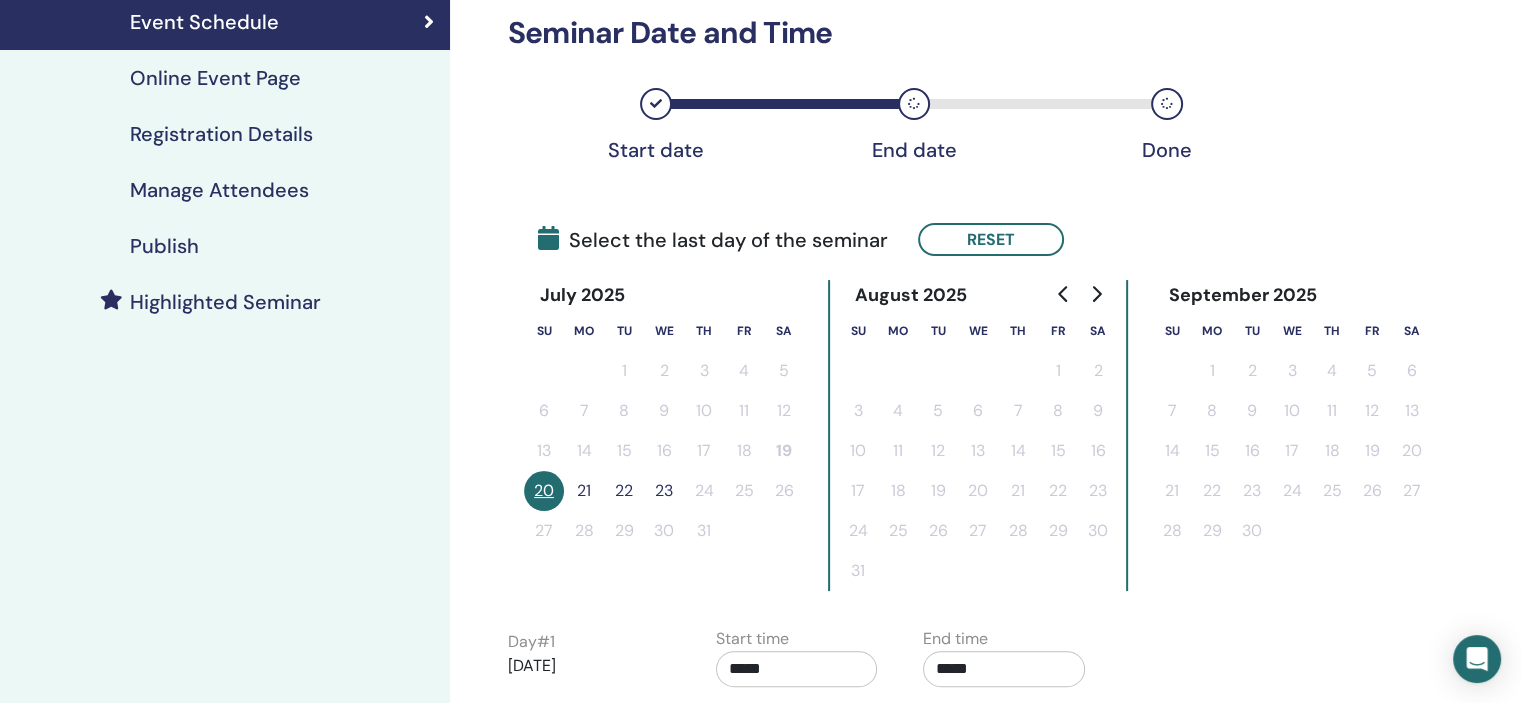click on "21" at bounding box center (584, 491) 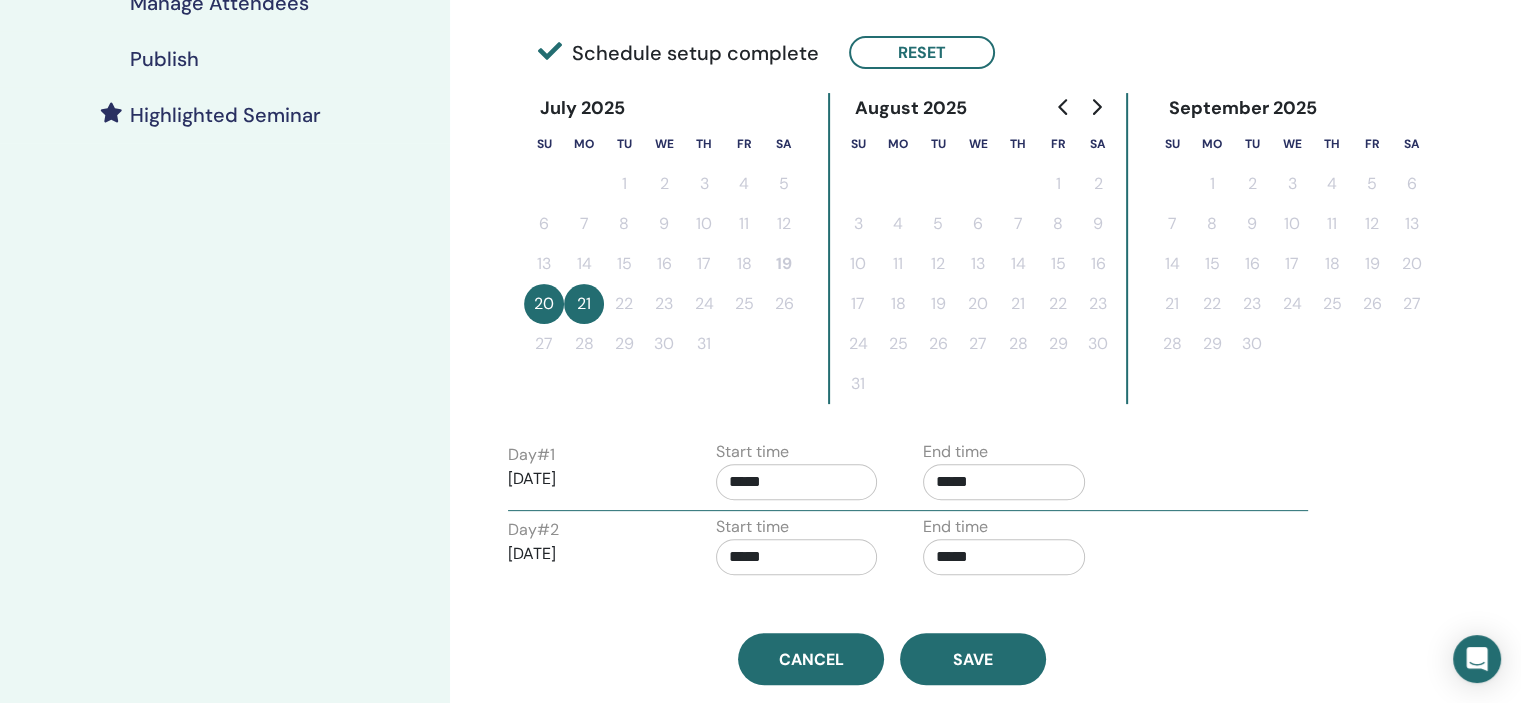 scroll, scrollTop: 500, scrollLeft: 0, axis: vertical 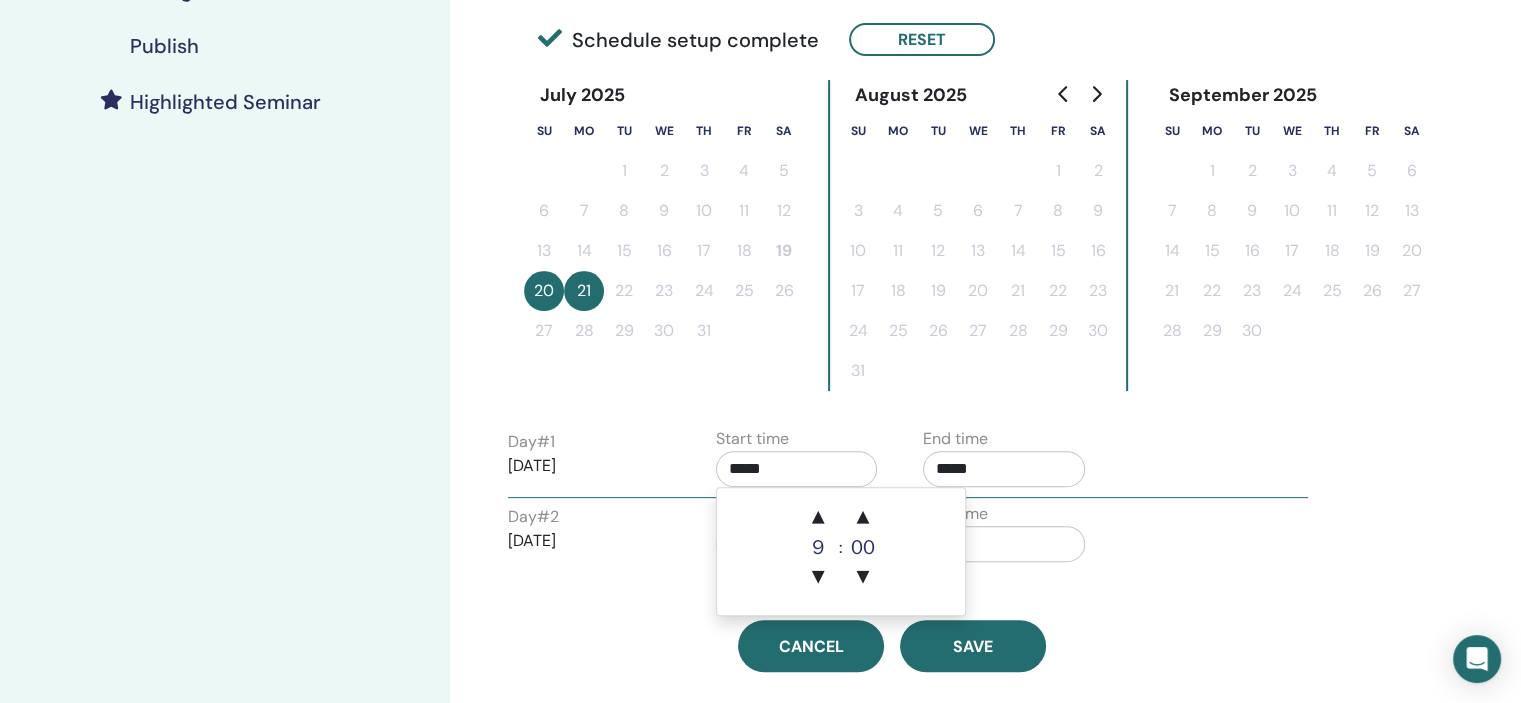 click on "*****" at bounding box center [797, 469] 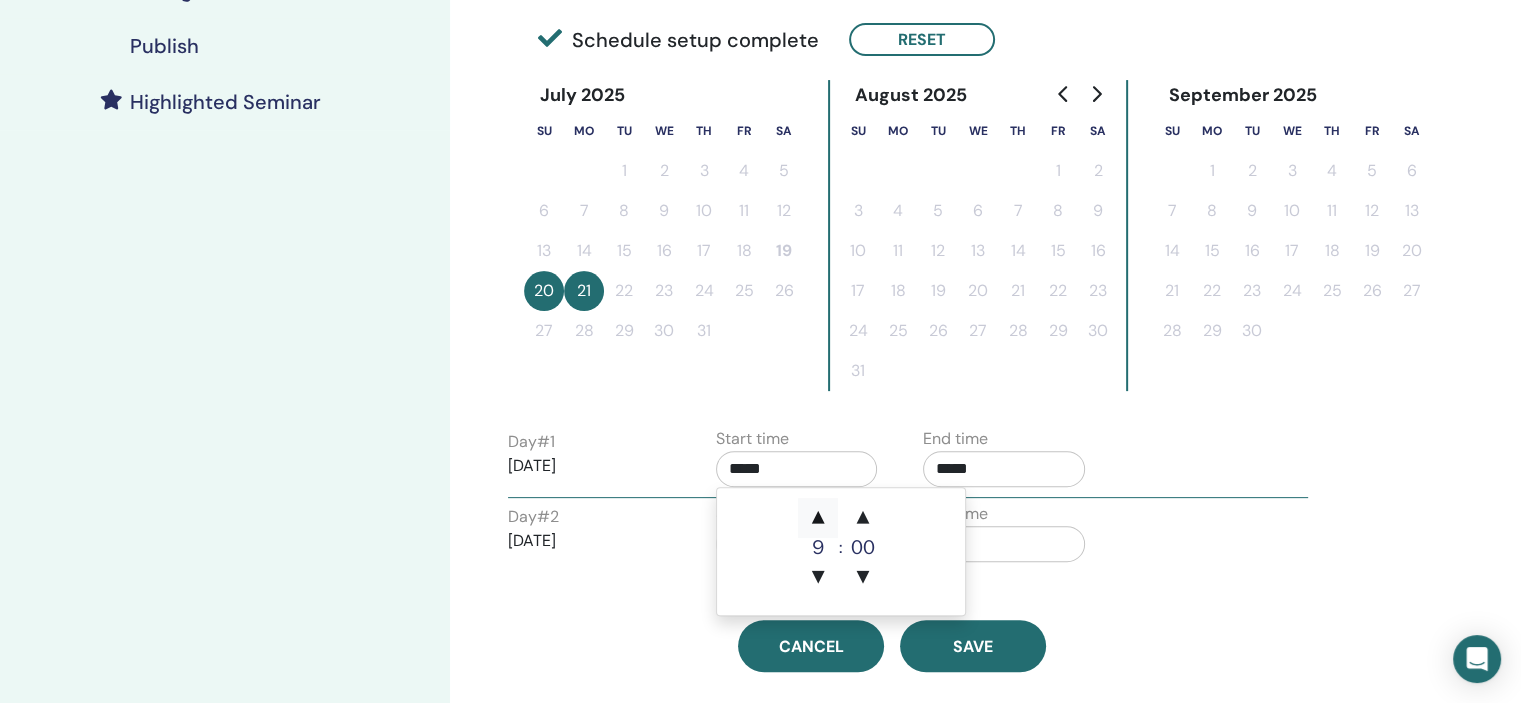 click on "▲ 9 ▼ : ▲ 00 ▼" at bounding box center [841, 551] 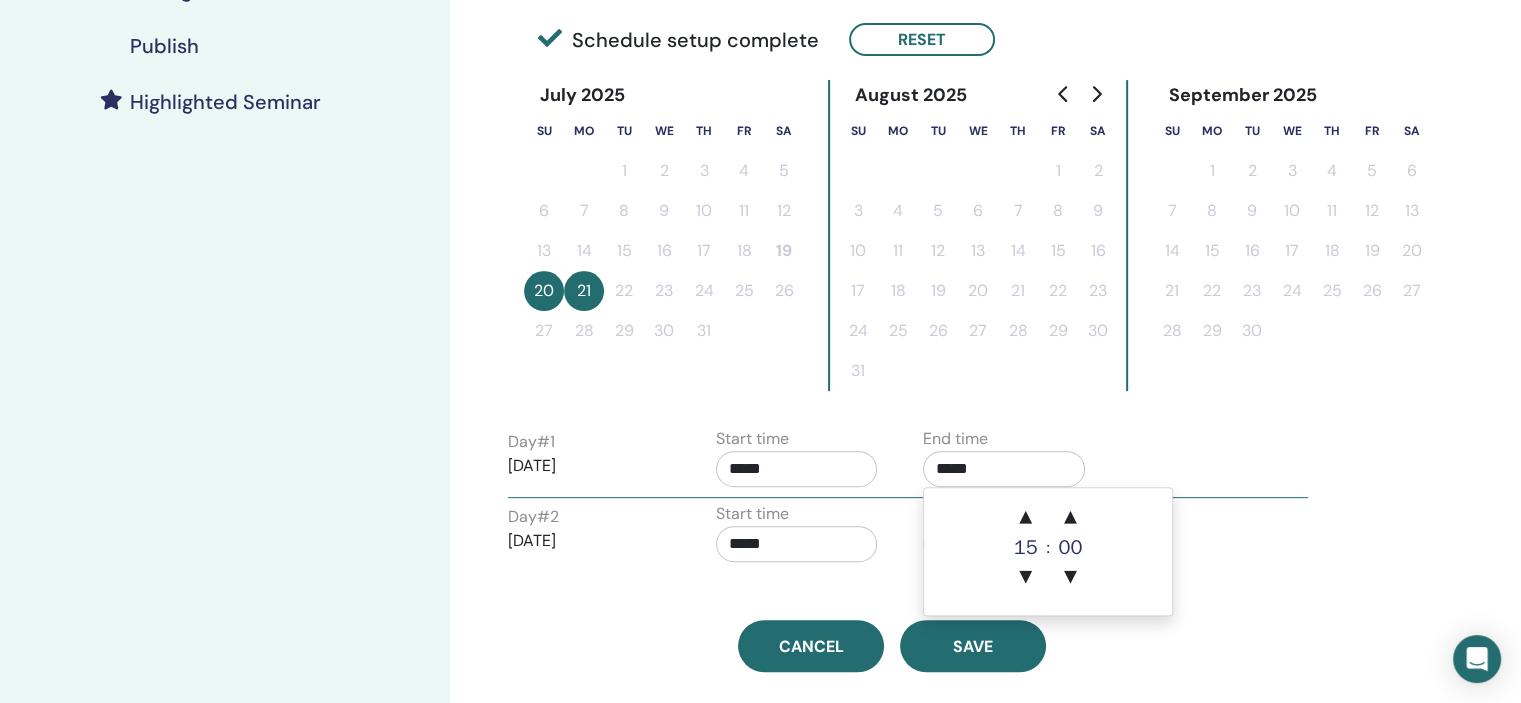 click on "*****" at bounding box center (1004, 469) 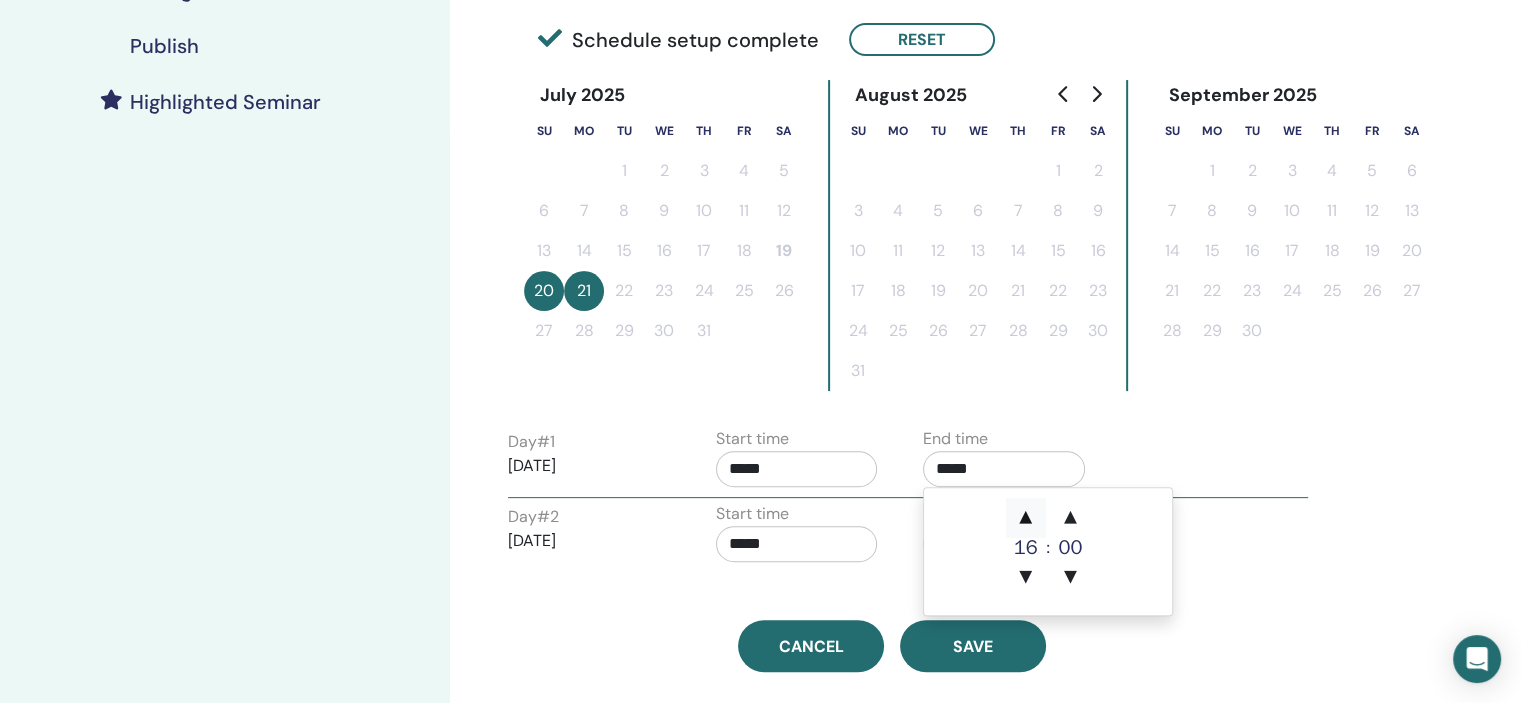 click on "▲" at bounding box center [1026, 518] 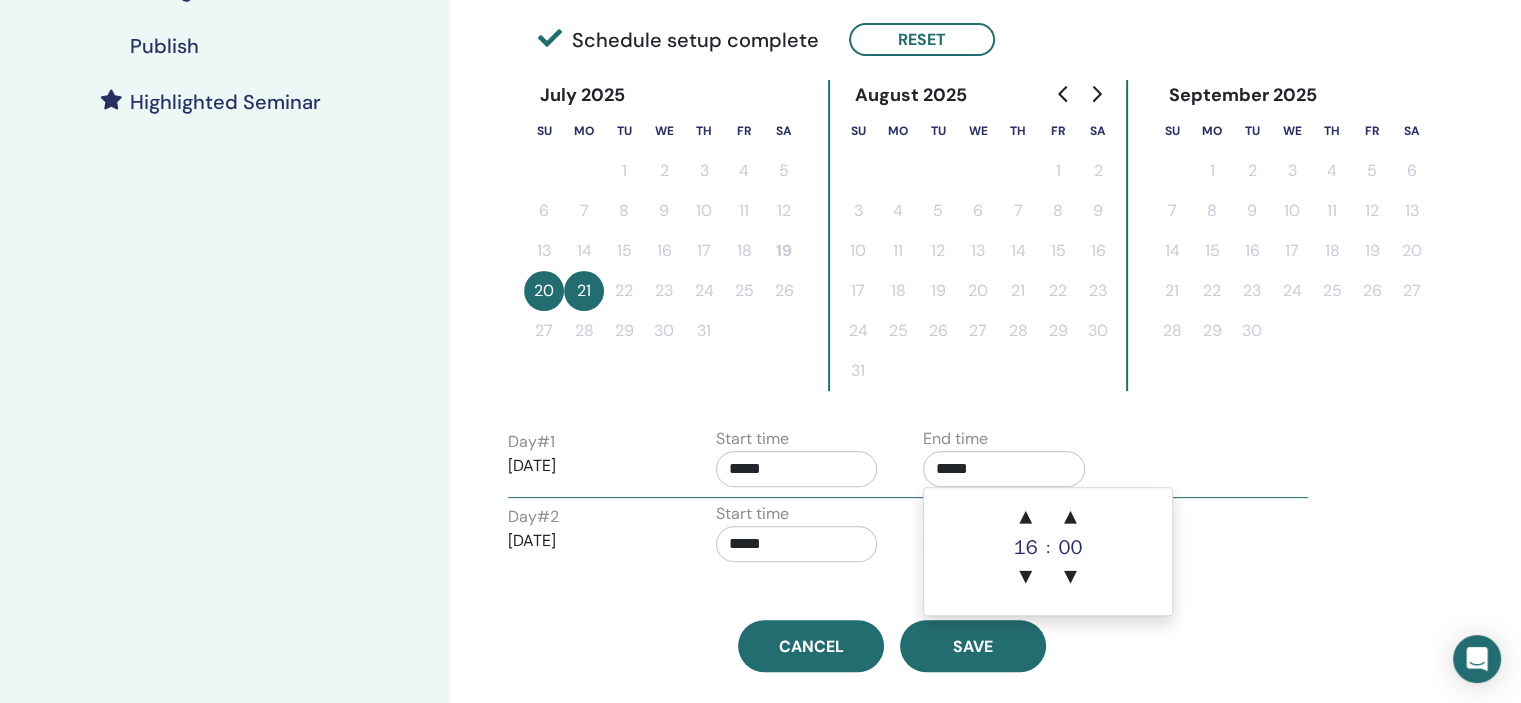 click on "*****" at bounding box center [797, 544] 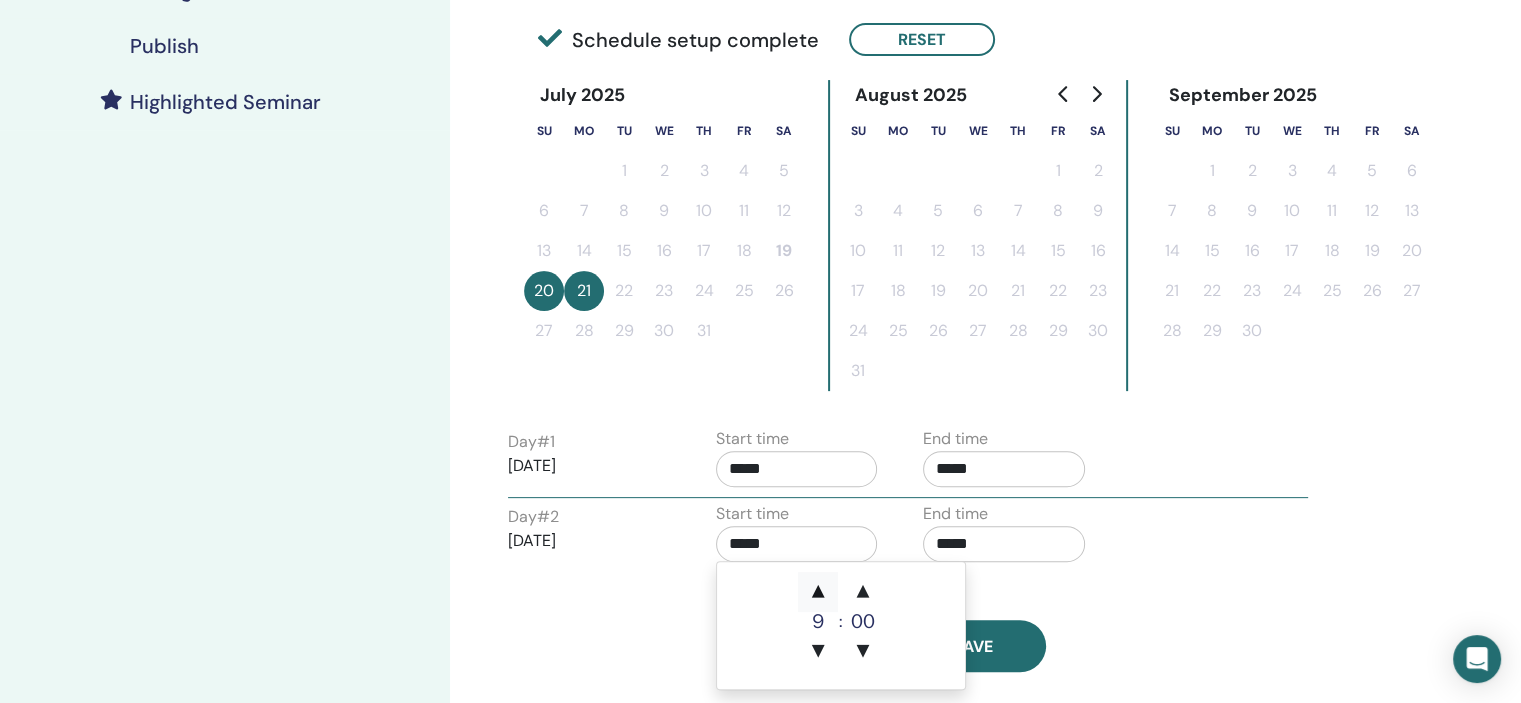 click on "▲" at bounding box center (818, 592) 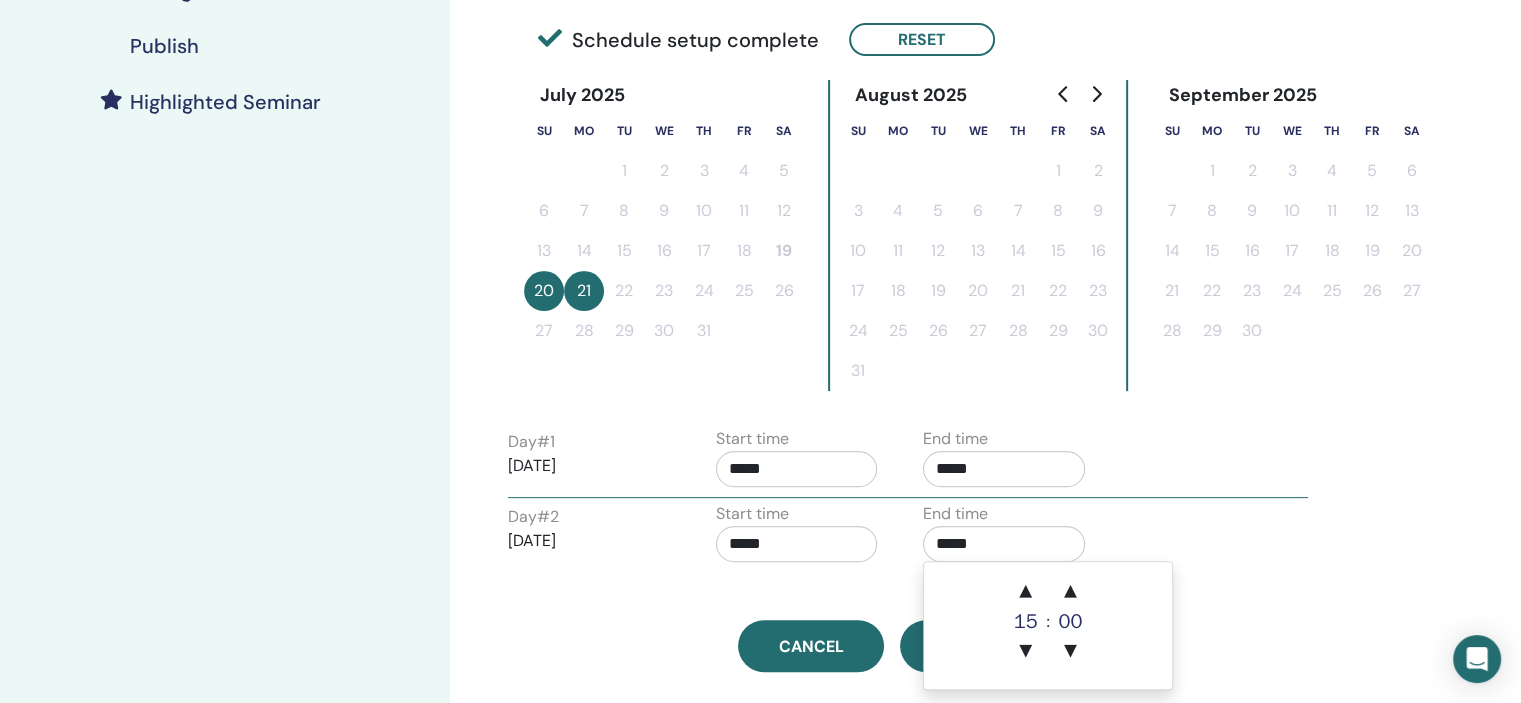 click on "*****" at bounding box center (1004, 544) 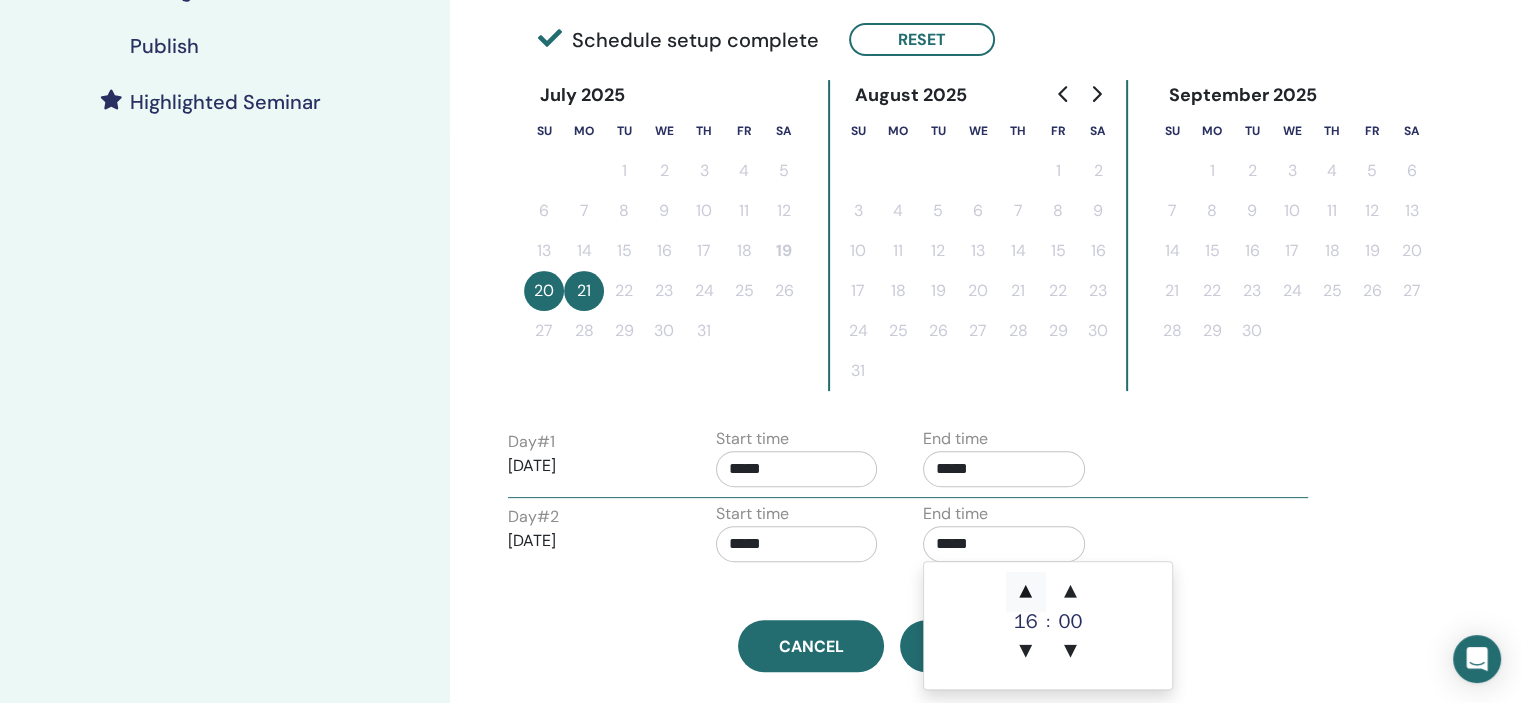 click on "▲" at bounding box center (1026, 592) 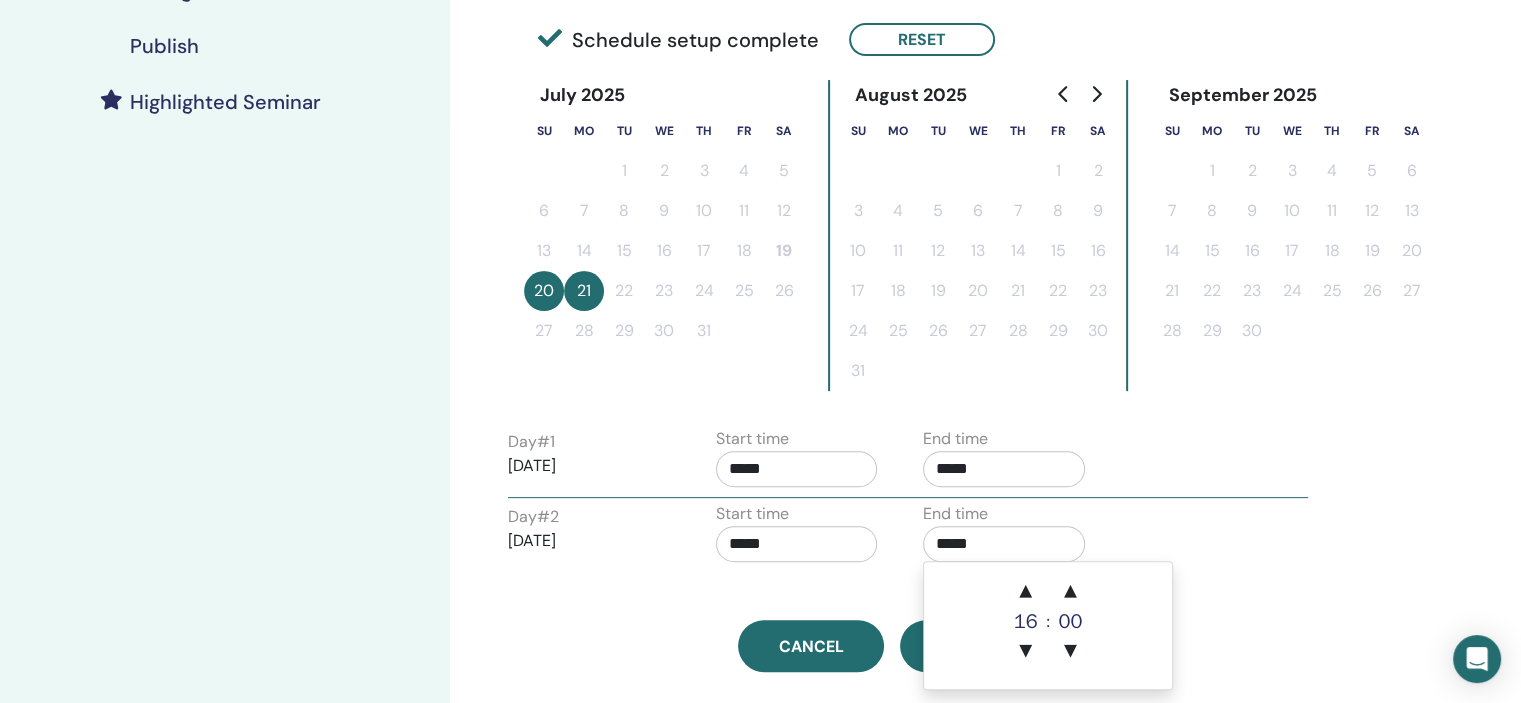 type on "*****" 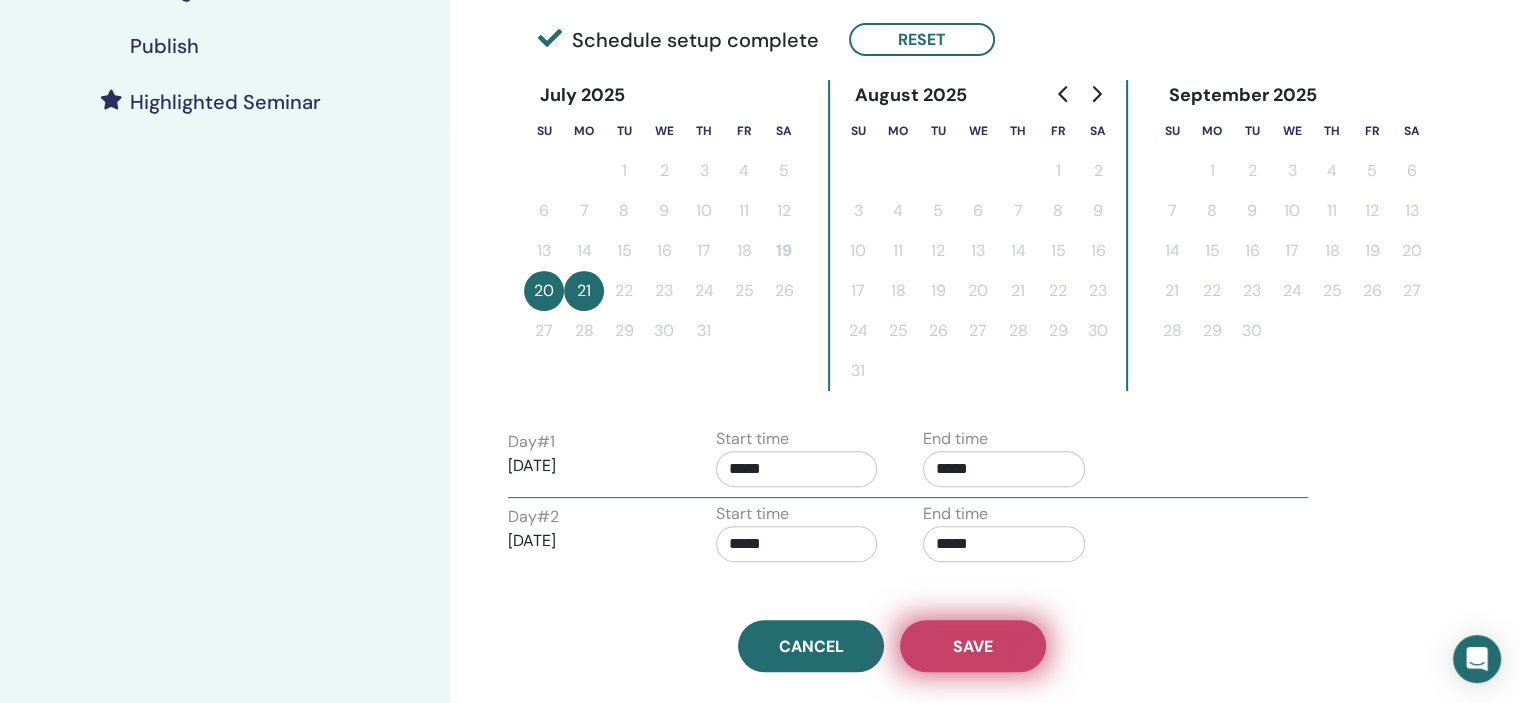 click on "Save" at bounding box center (973, 646) 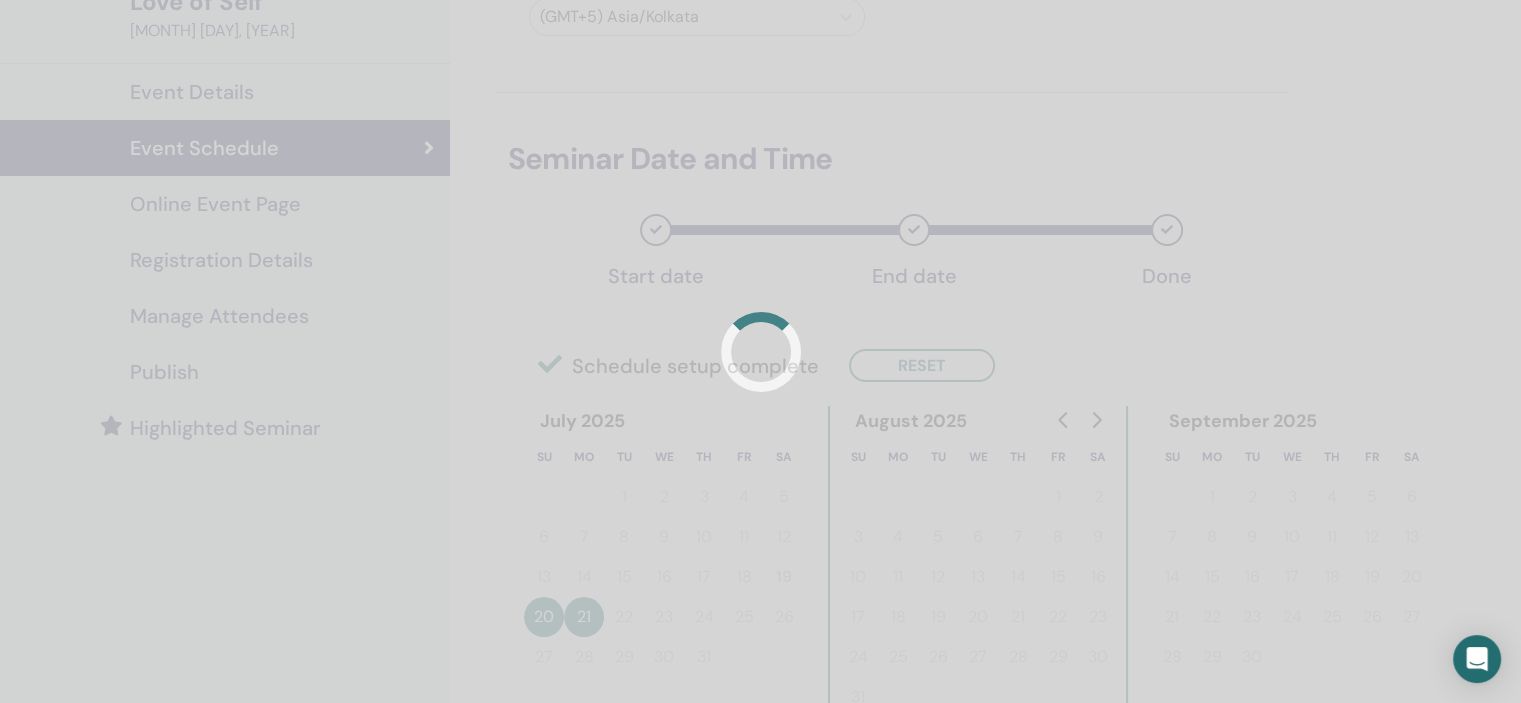 scroll, scrollTop: 0, scrollLeft: 0, axis: both 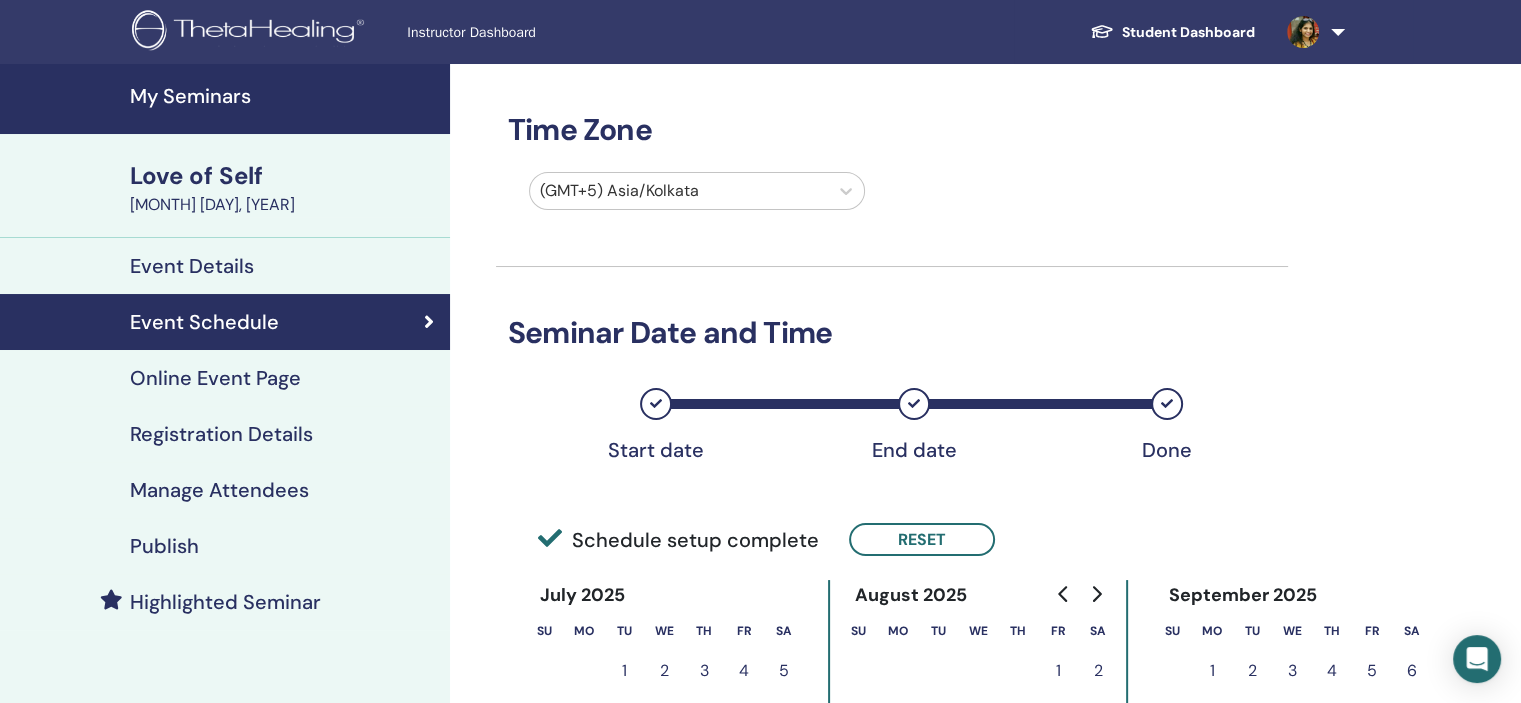 click on "Registration Details" at bounding box center [221, 434] 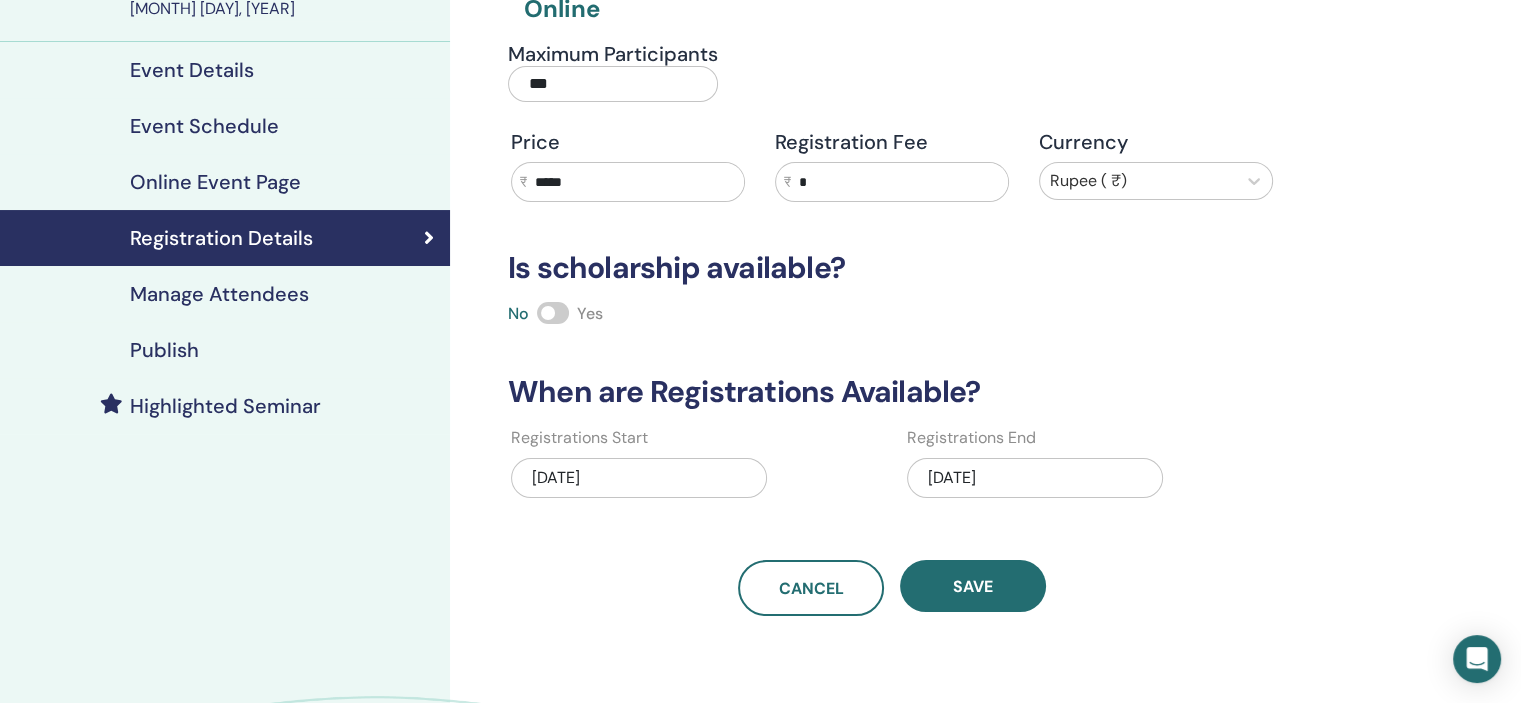scroll, scrollTop: 200, scrollLeft: 0, axis: vertical 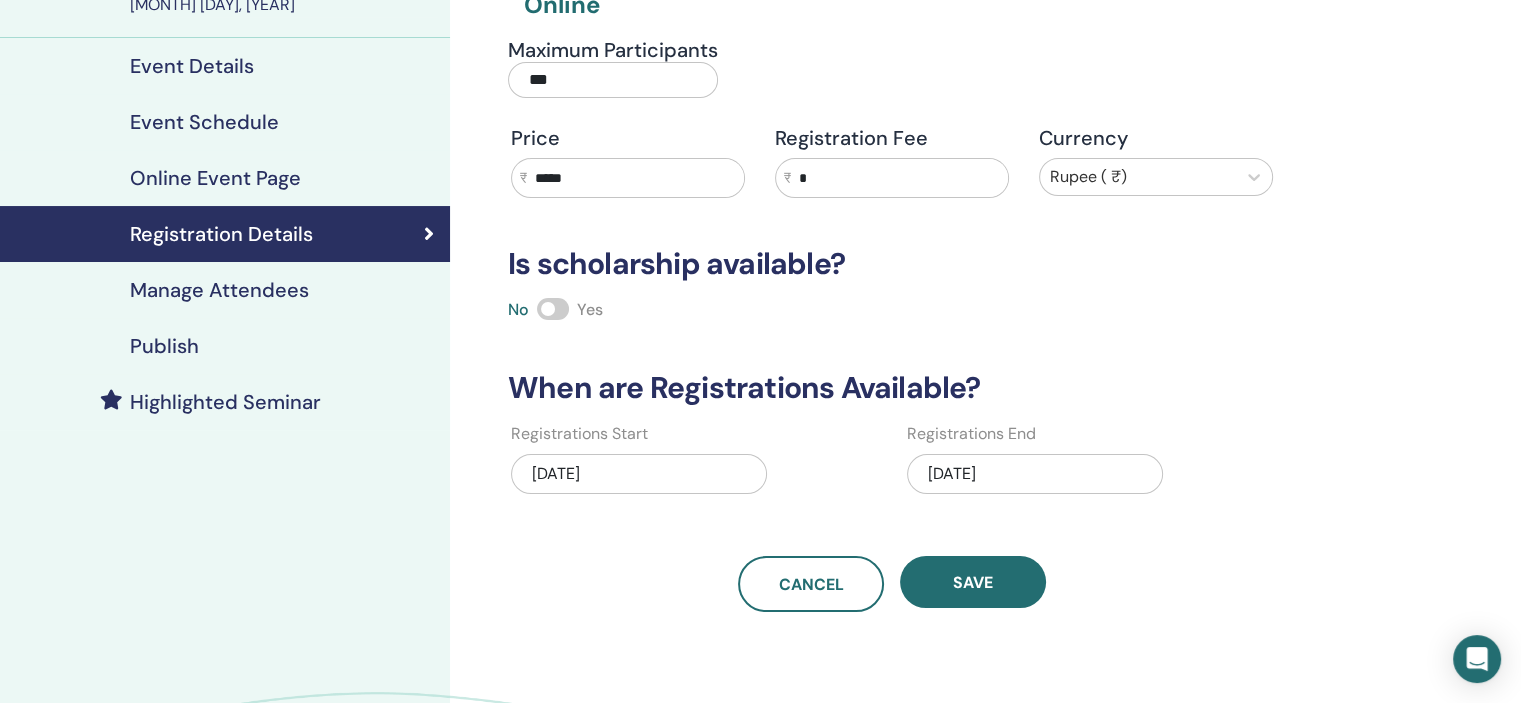 click on "09/04/2025" at bounding box center [1035, 474] 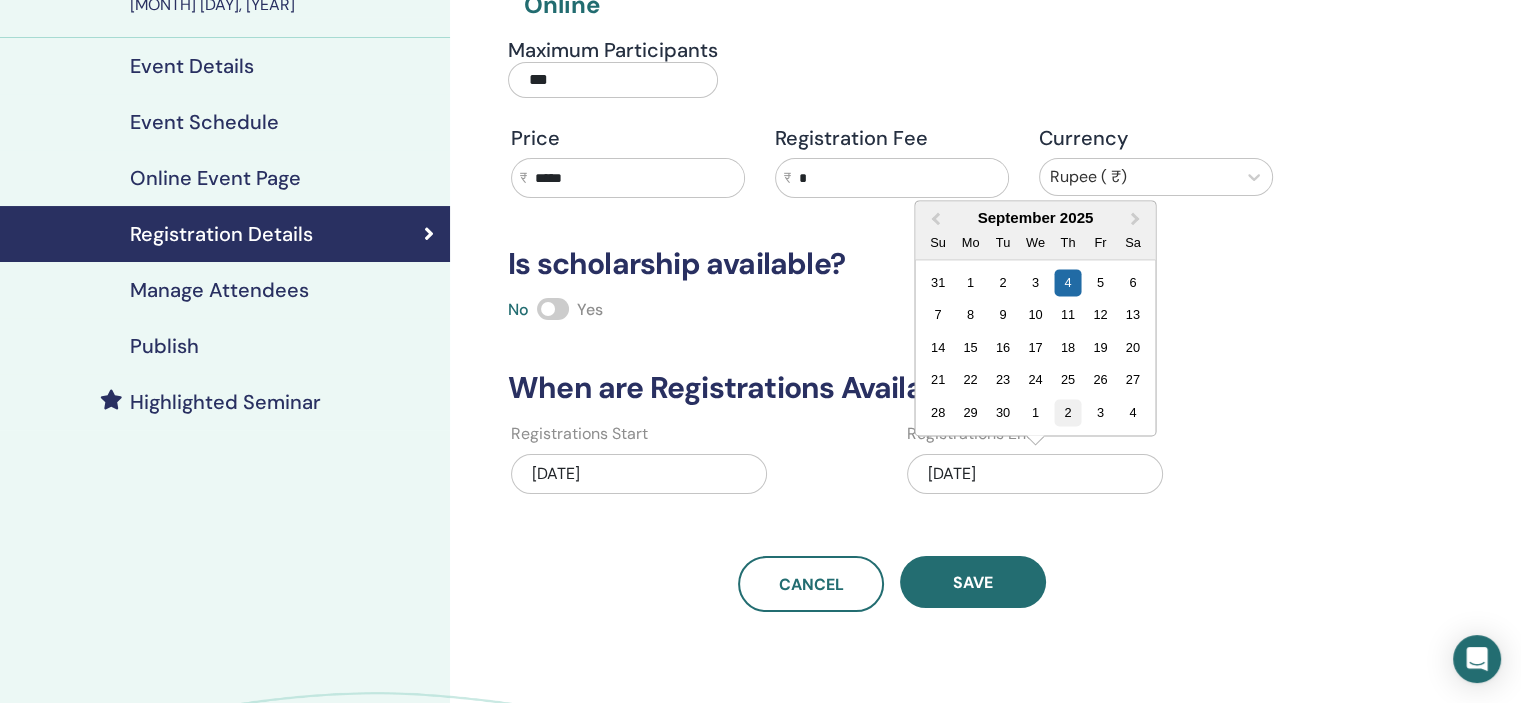 click on "2" at bounding box center (1067, 412) 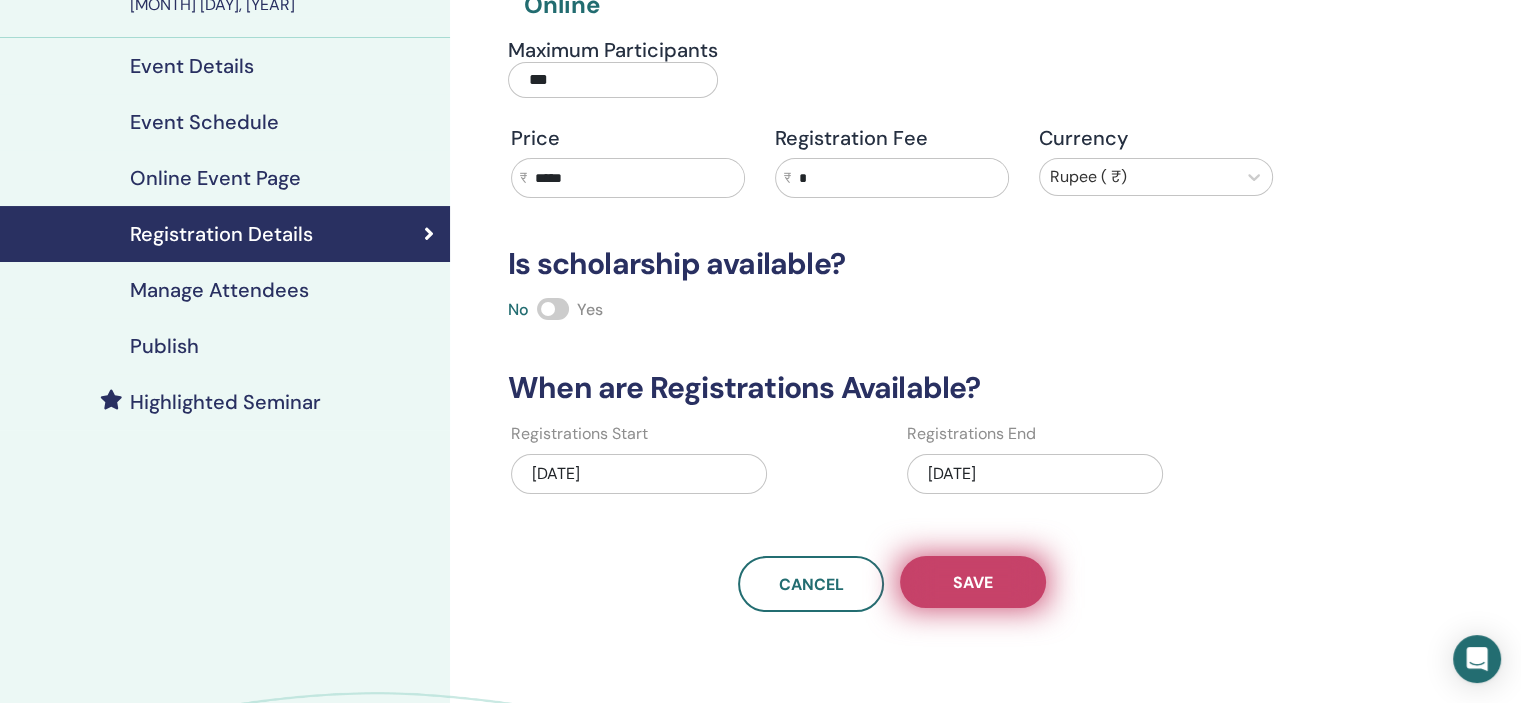 click on "Save" at bounding box center [973, 582] 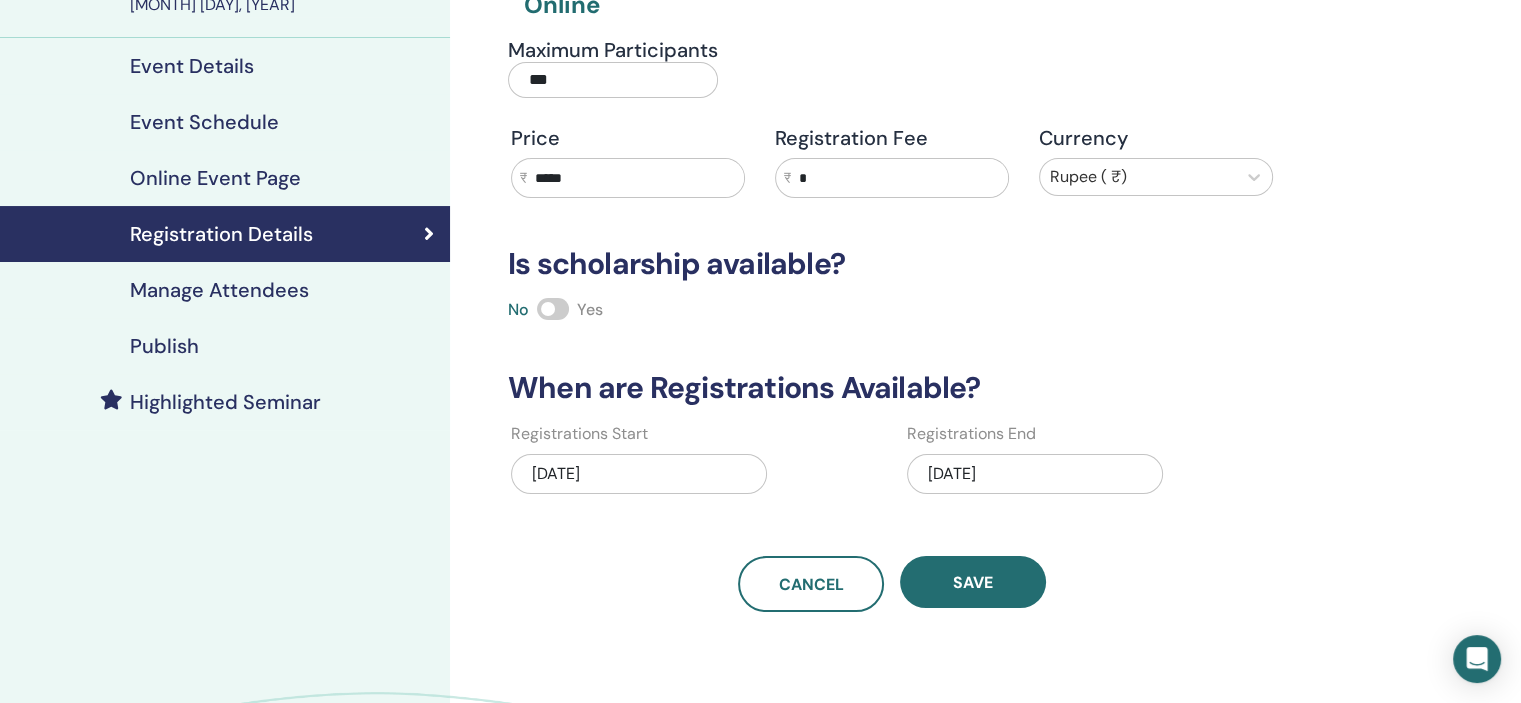 click on "Publish" at bounding box center (225, 346) 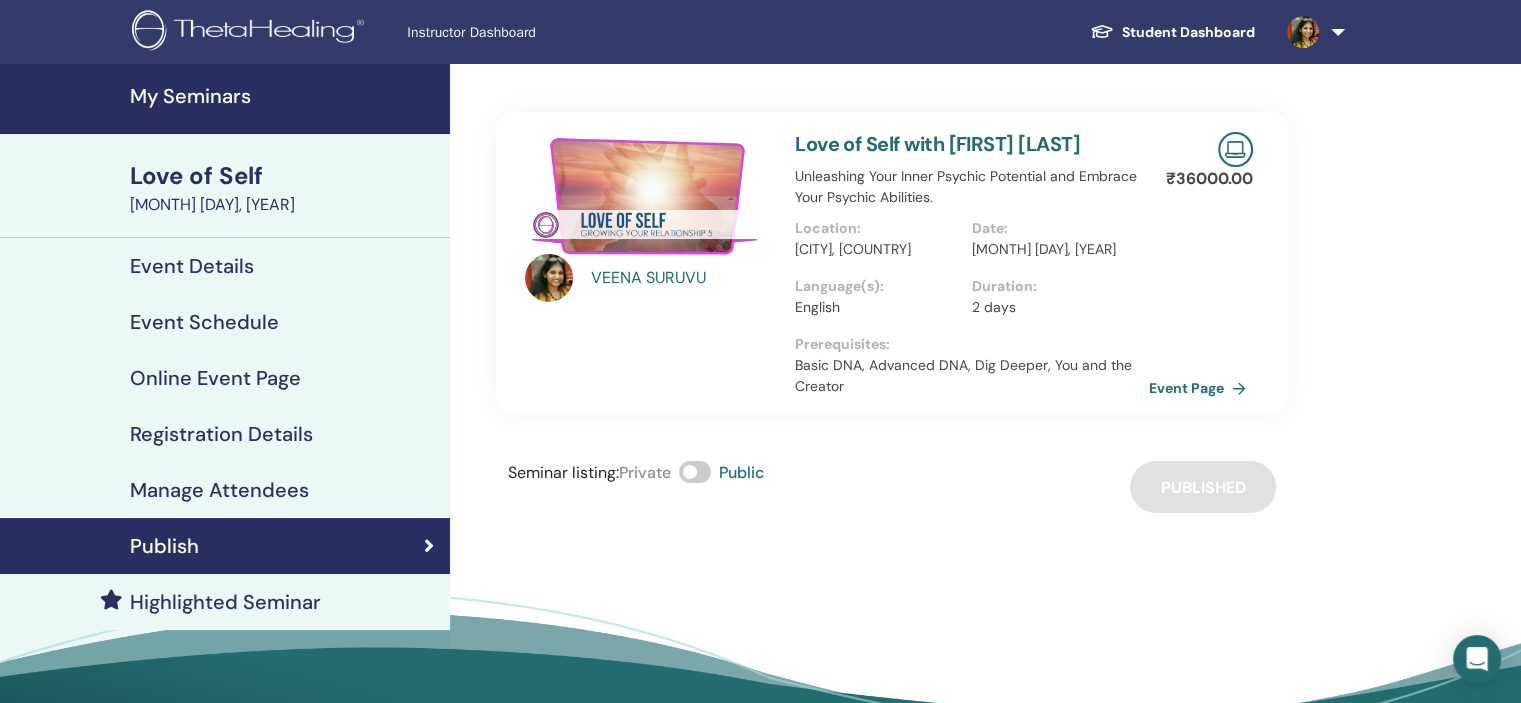 scroll, scrollTop: 0, scrollLeft: 0, axis: both 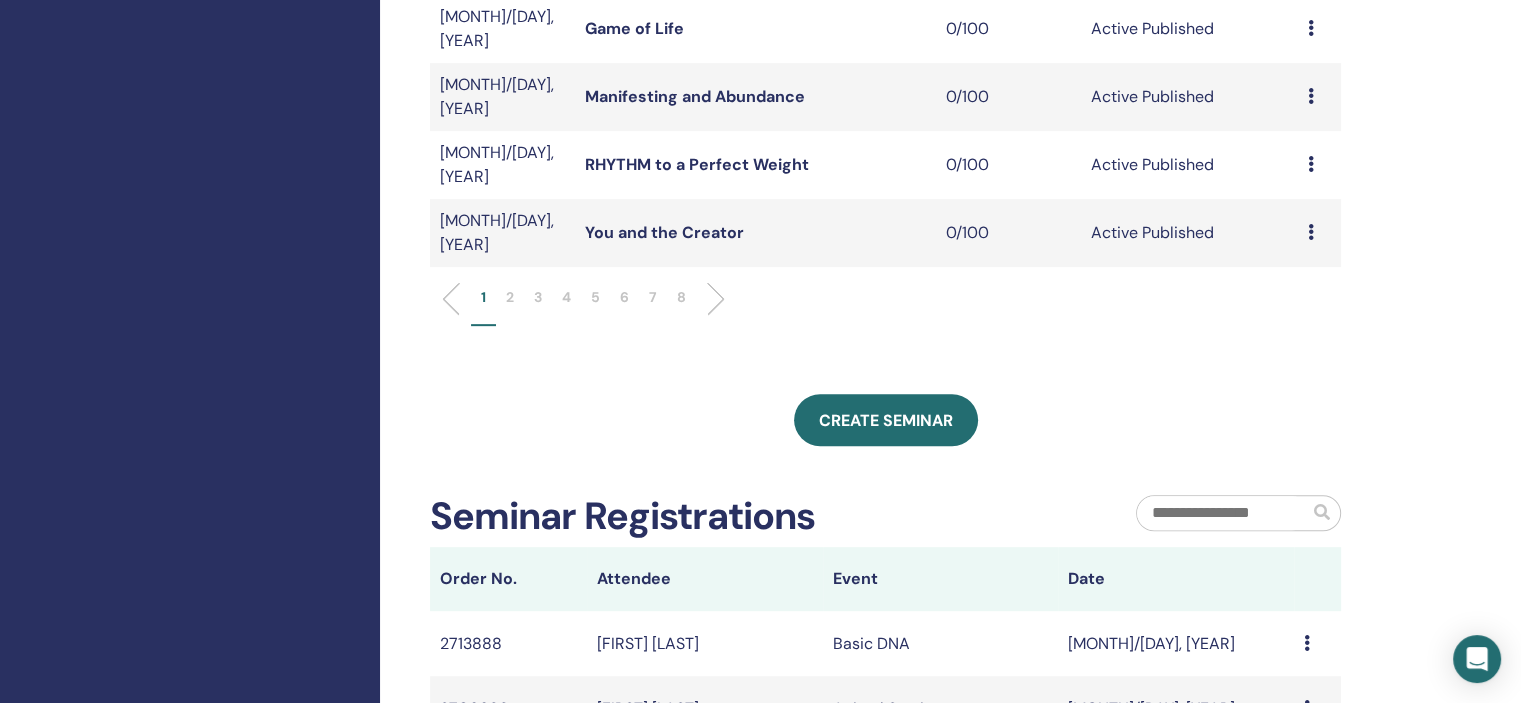 click on "5" at bounding box center [595, 306] 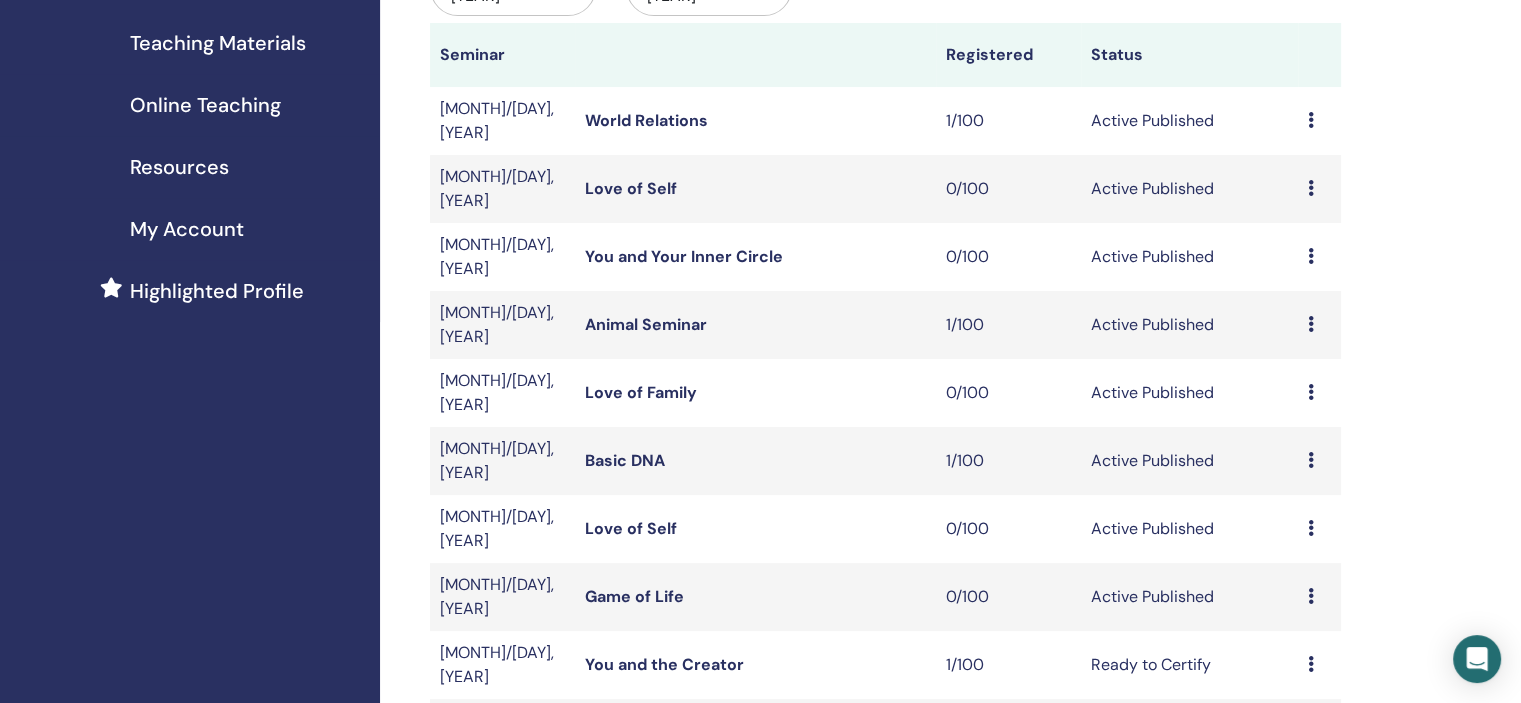 scroll, scrollTop: 500, scrollLeft: 0, axis: vertical 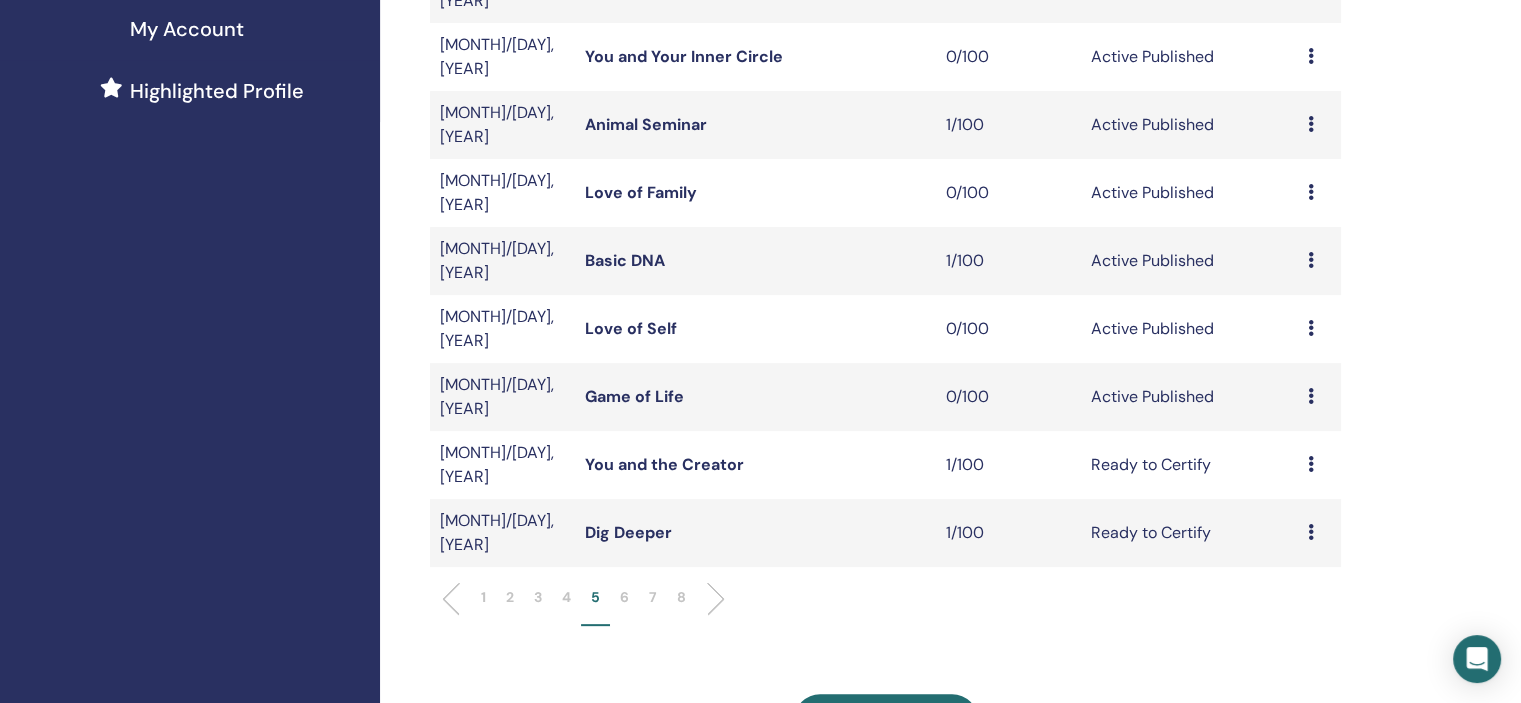 click on "4" at bounding box center (566, 597) 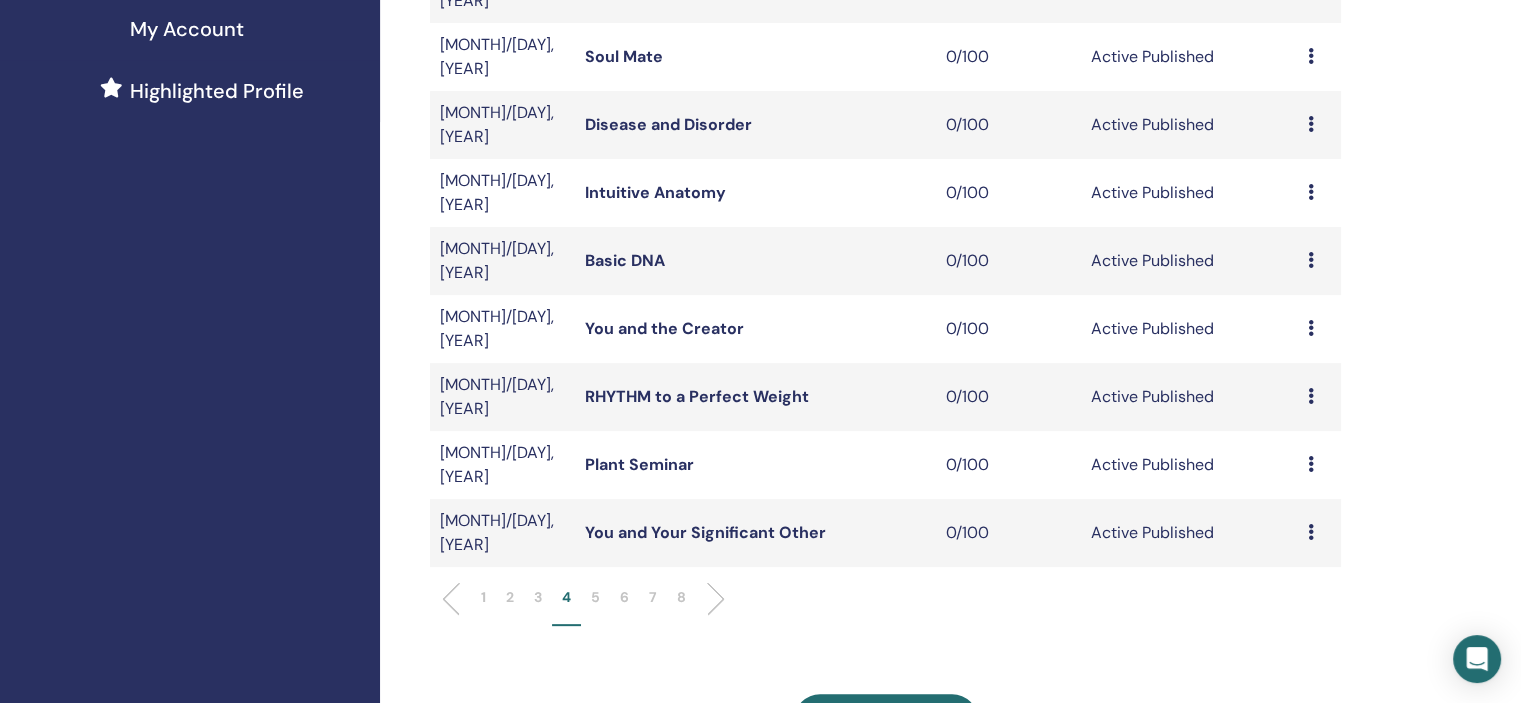 click at bounding box center [1311, 464] 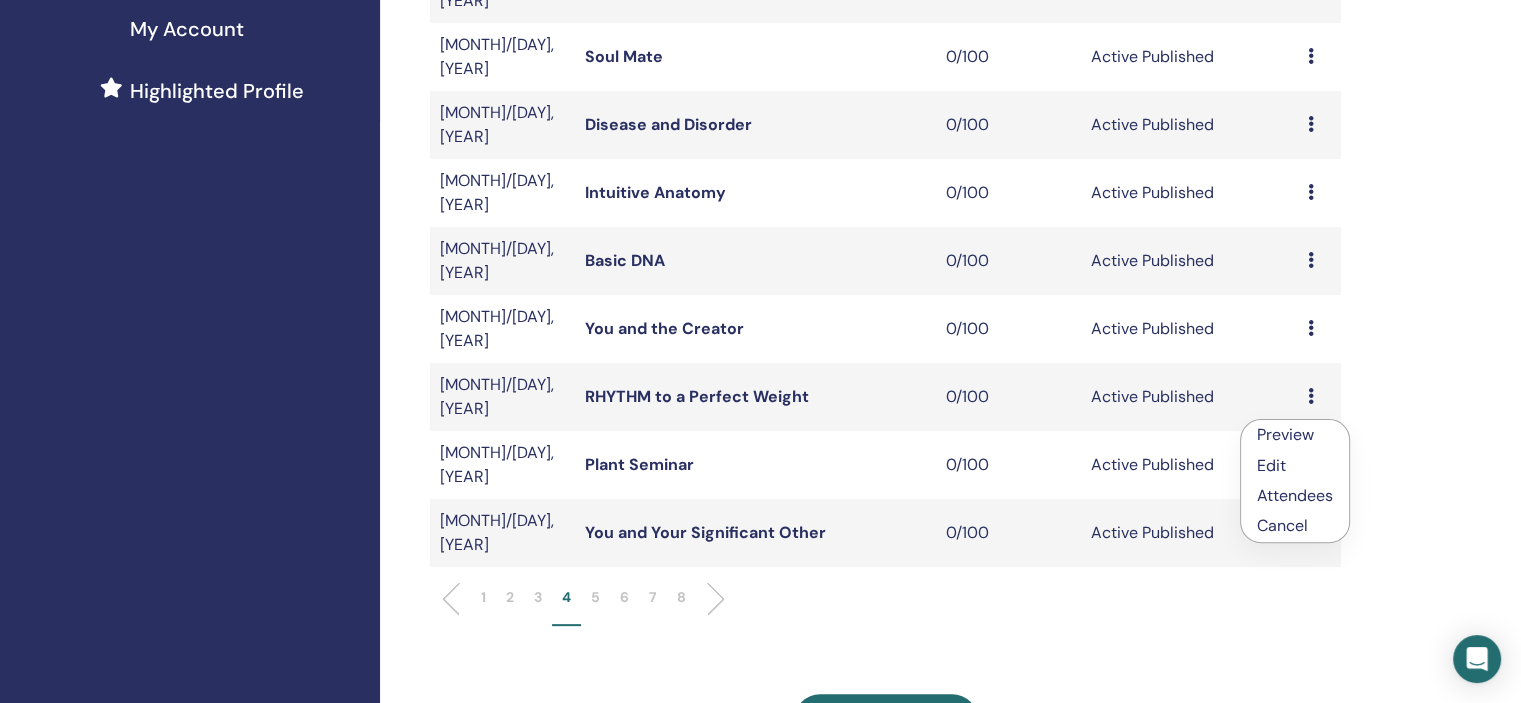 click on "Edit" at bounding box center [1271, 465] 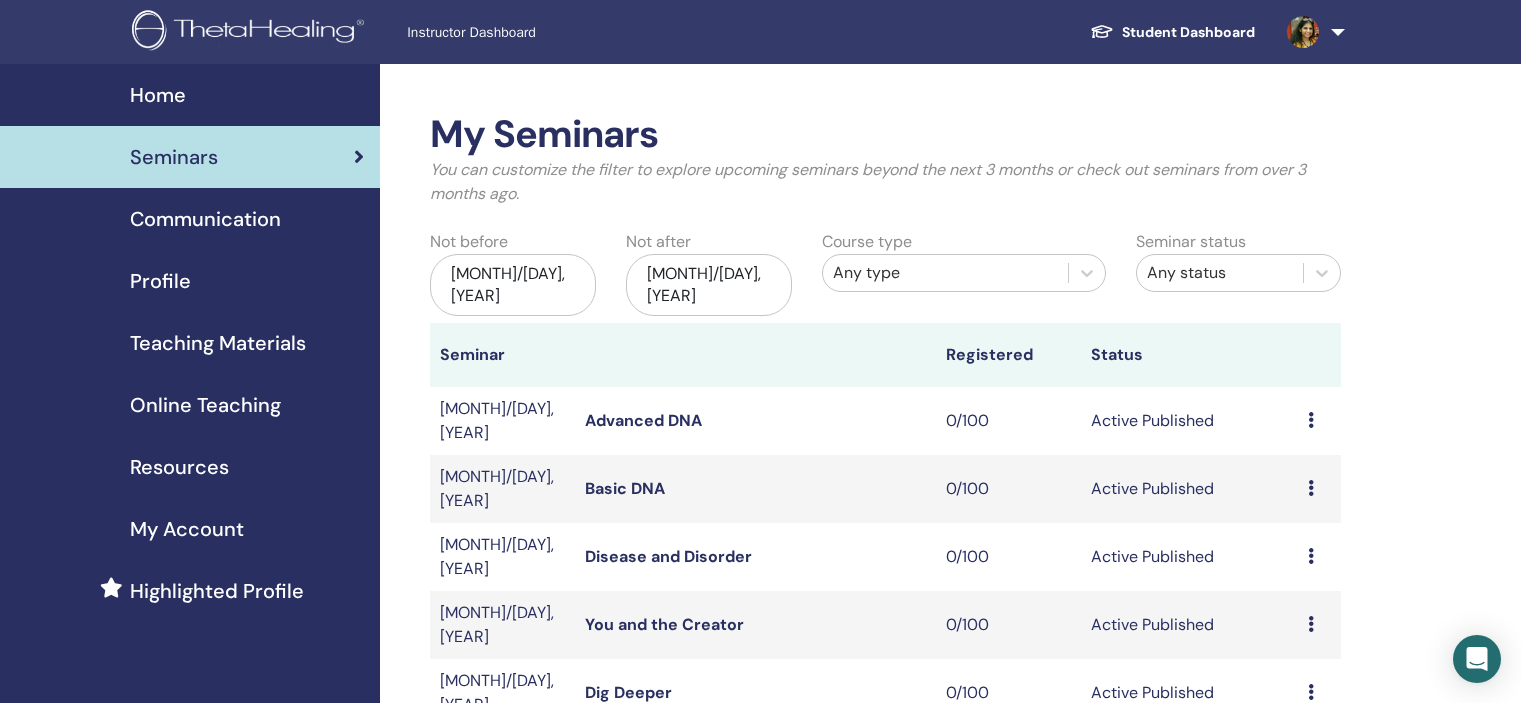 scroll, scrollTop: 0, scrollLeft: 0, axis: both 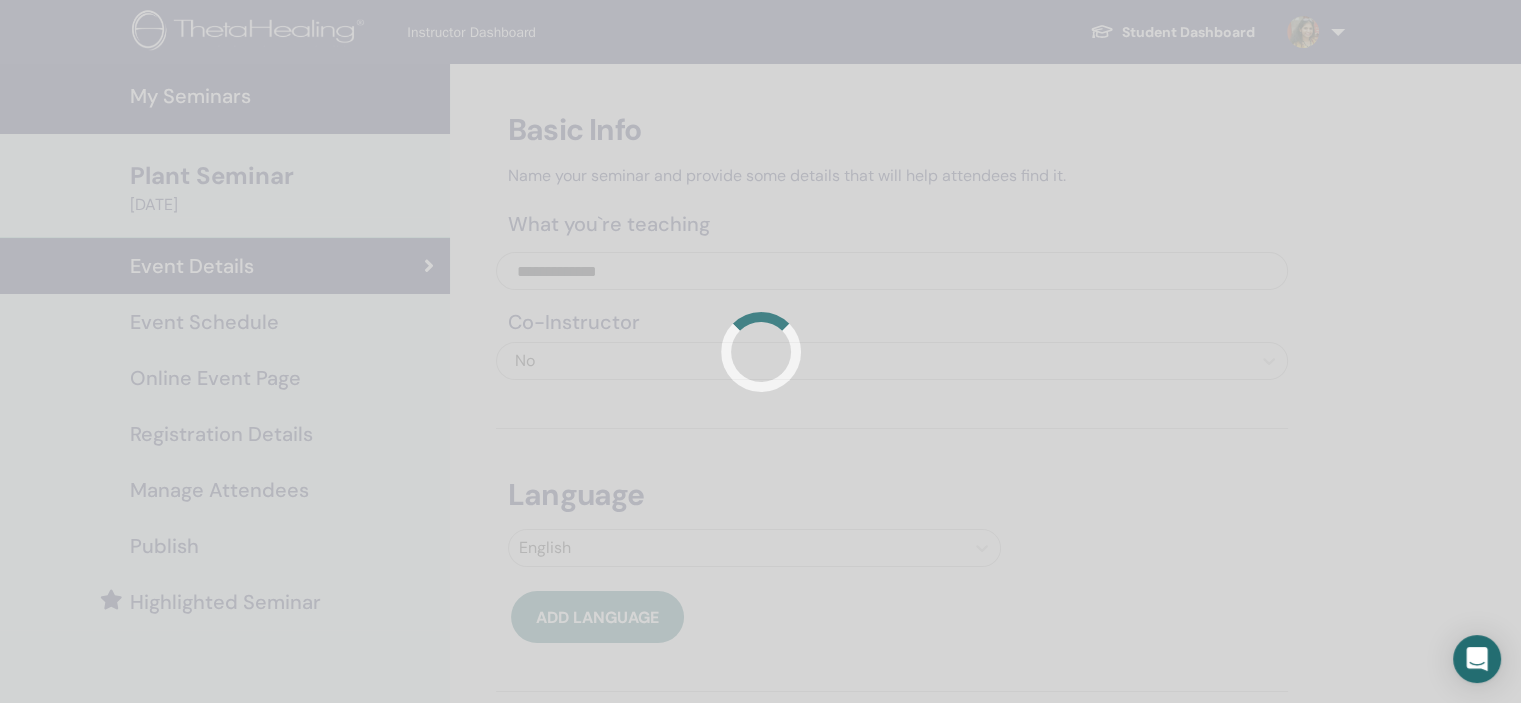 click at bounding box center (760, 351) 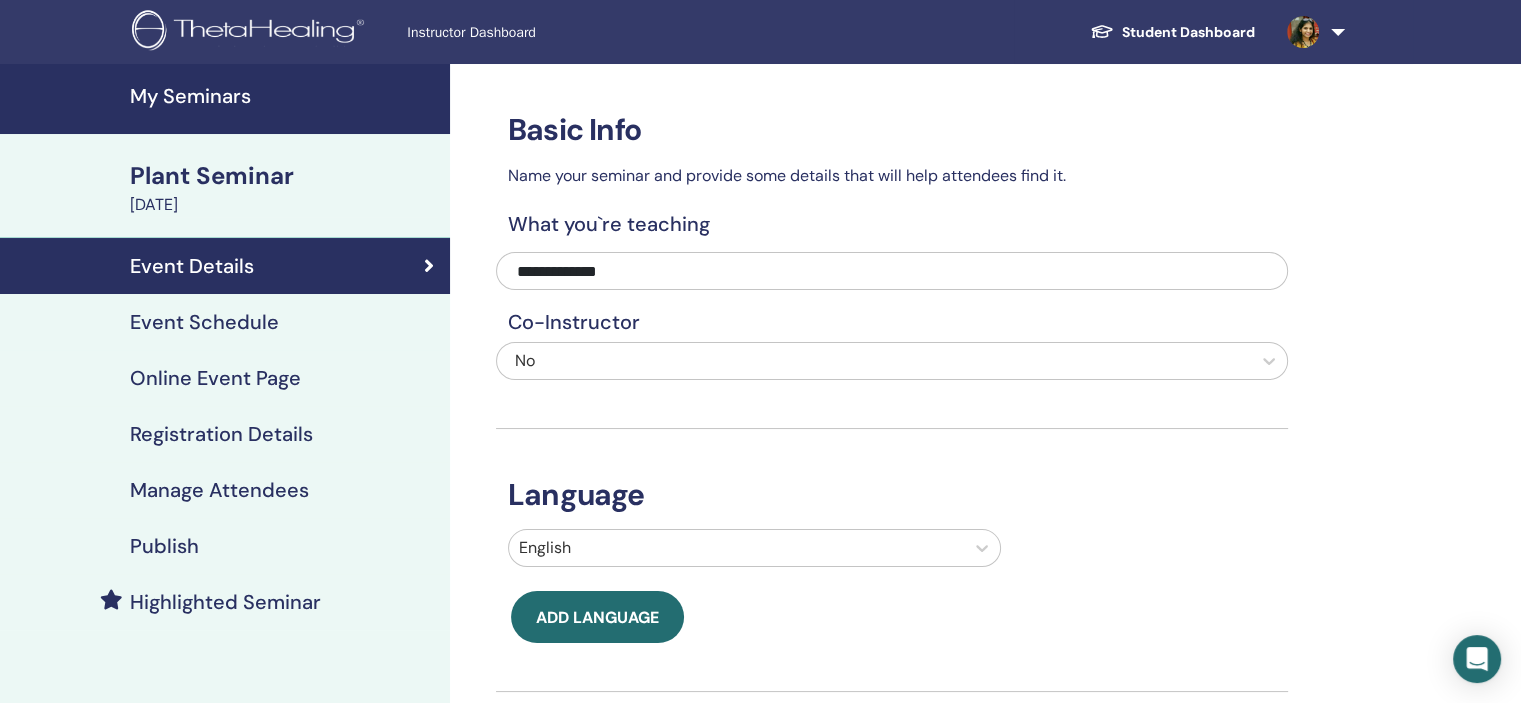 click on "Event Schedule" at bounding box center [204, 322] 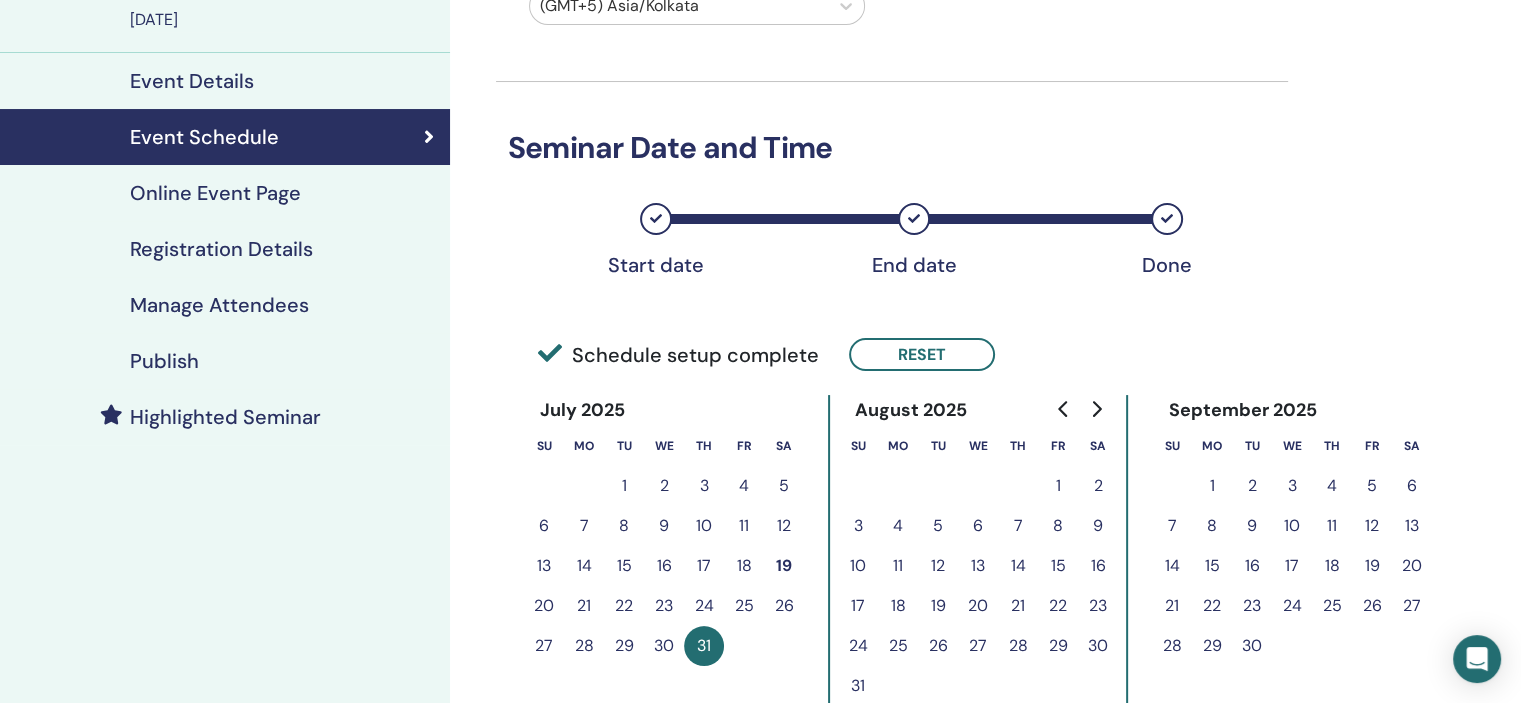 scroll, scrollTop: 300, scrollLeft: 0, axis: vertical 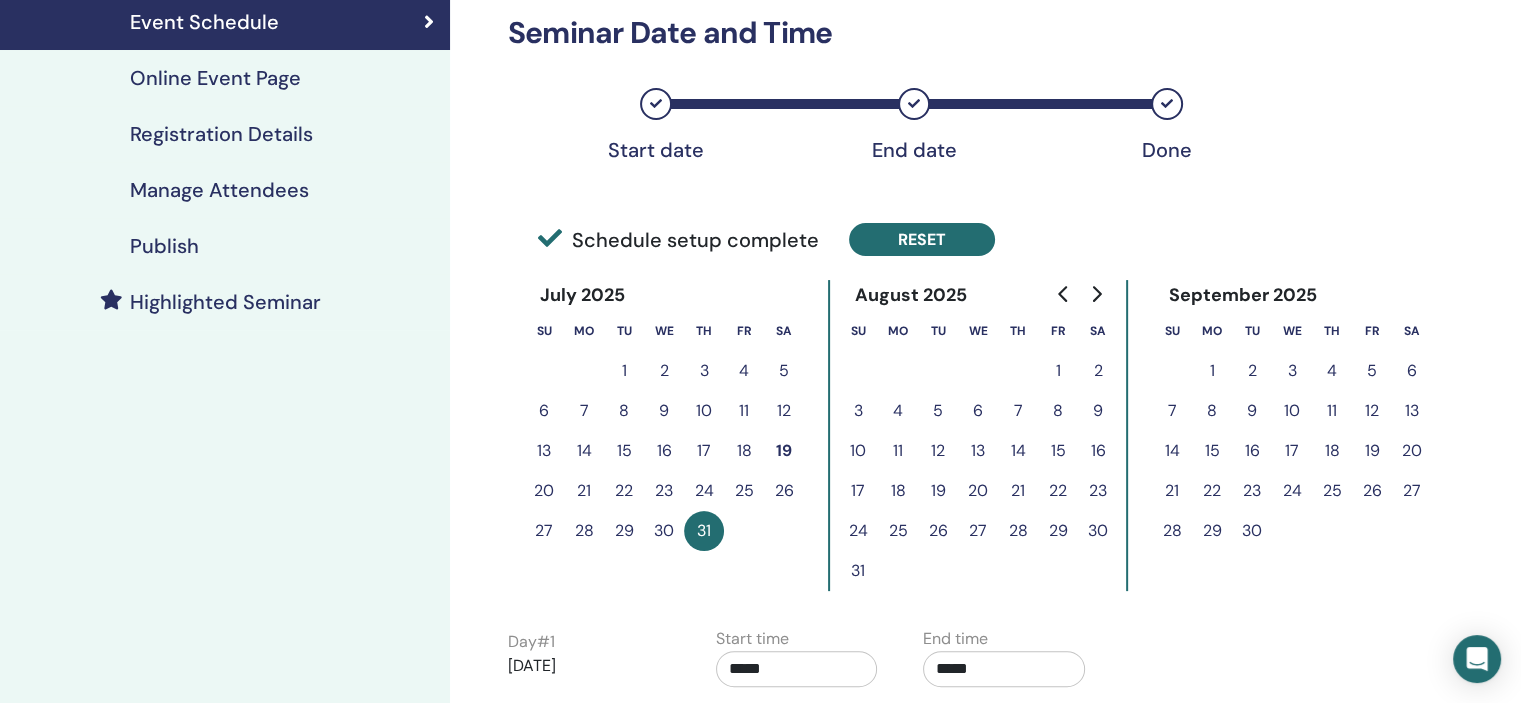 click on "Reset" at bounding box center [922, 239] 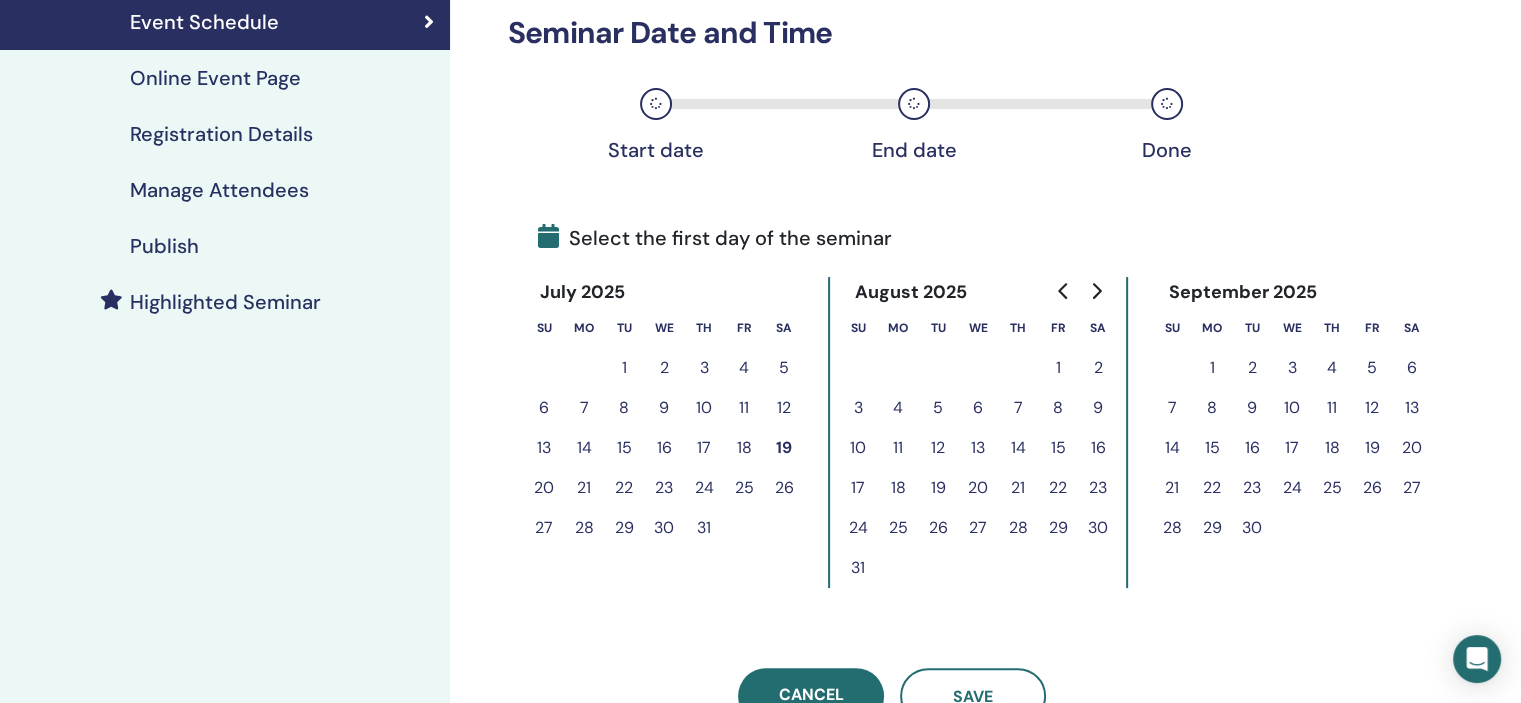 click on "22" at bounding box center (624, 488) 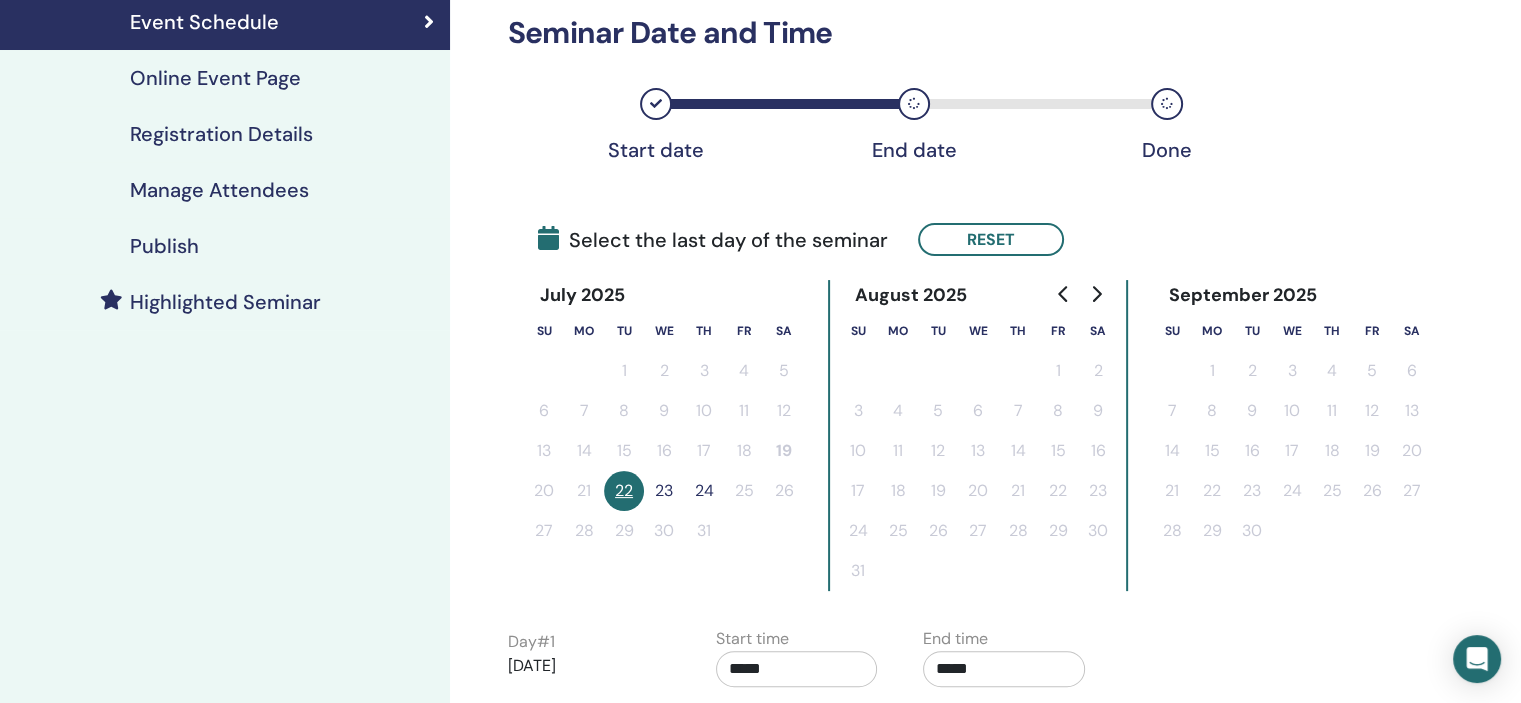 click on "22" at bounding box center [624, 491] 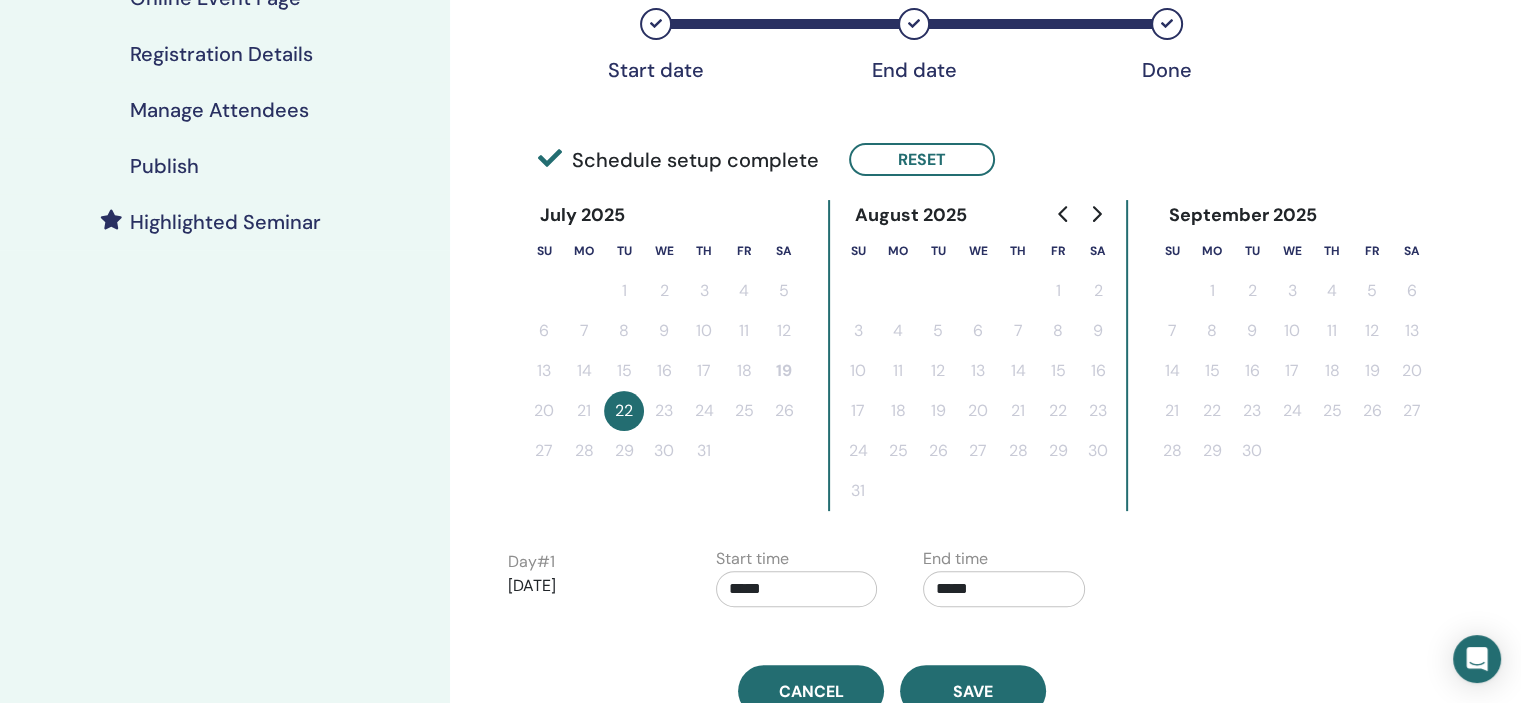 scroll, scrollTop: 500, scrollLeft: 0, axis: vertical 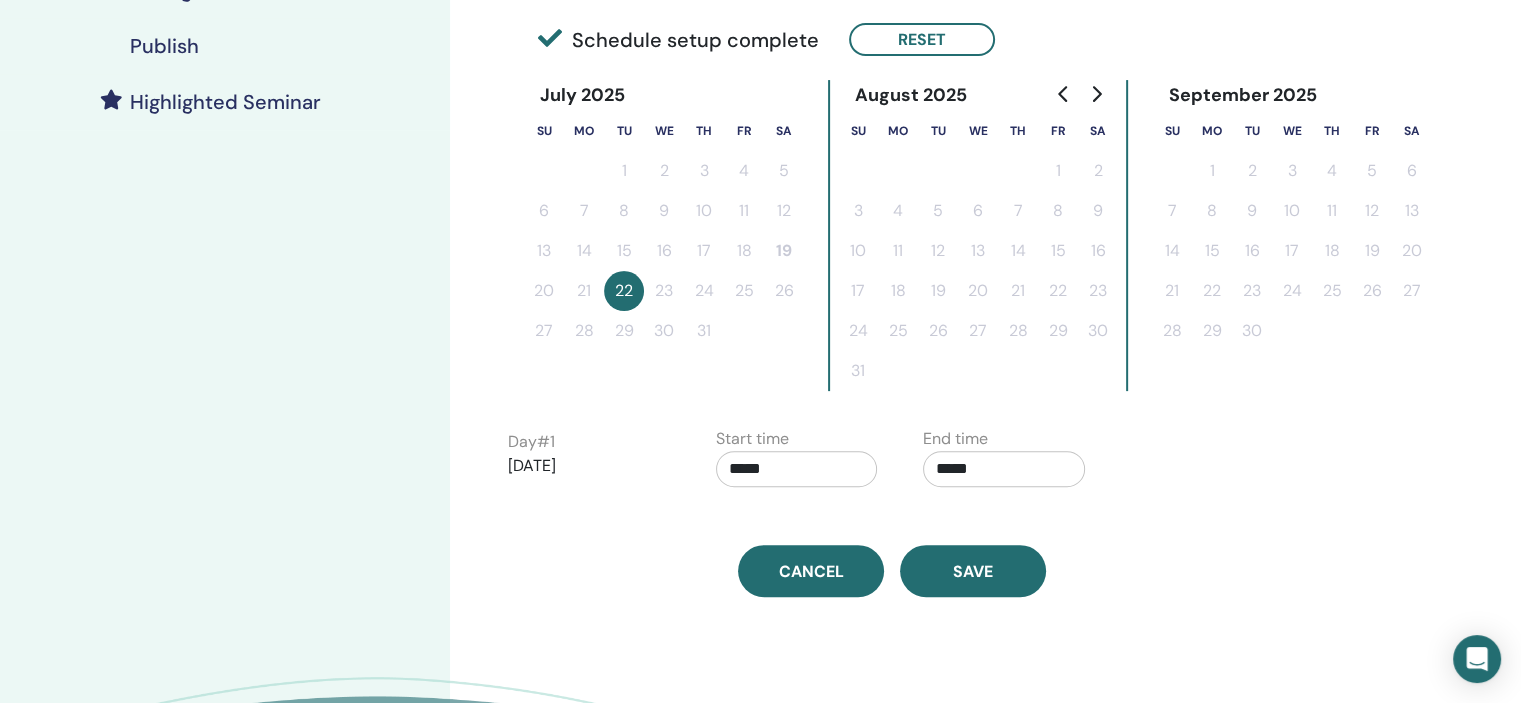 click on "*****" at bounding box center (797, 469) 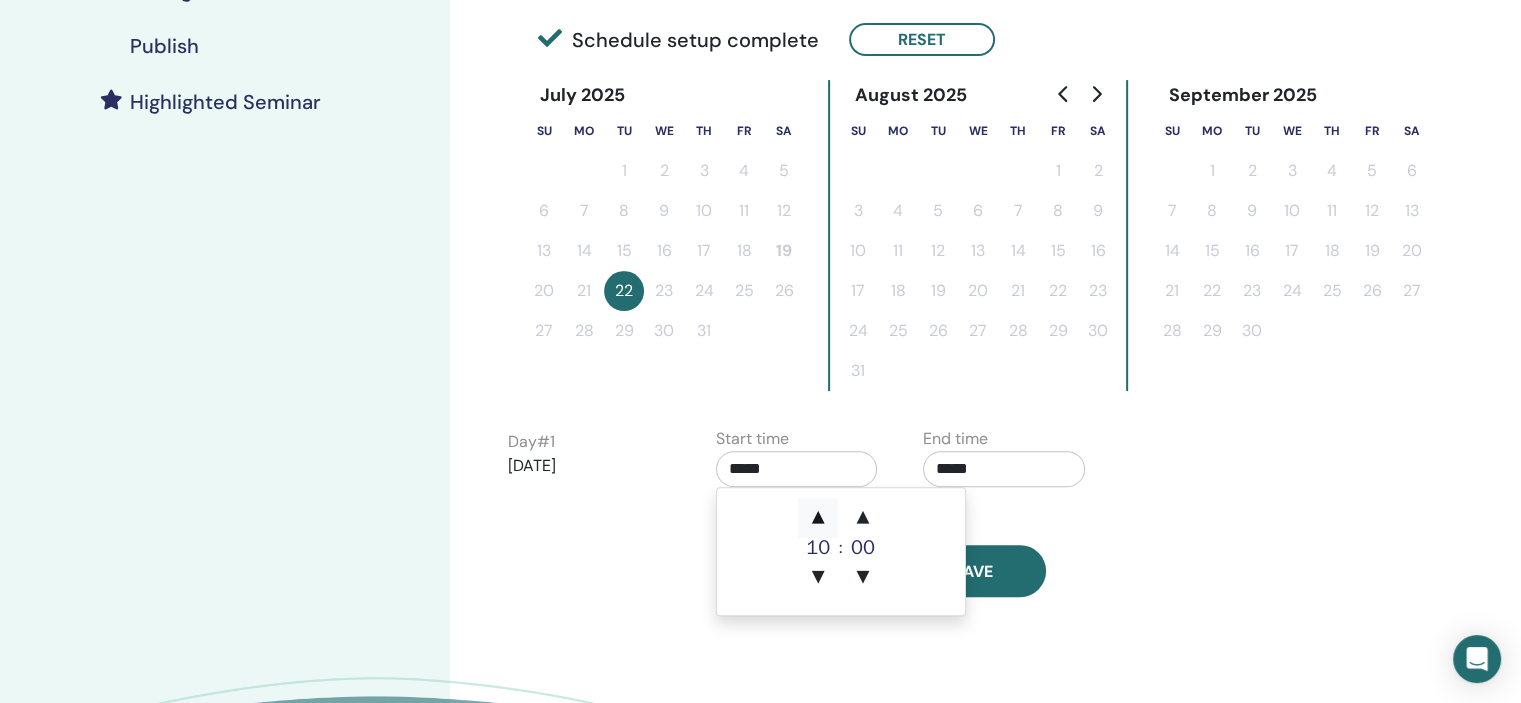 click on "▲" at bounding box center [818, 518] 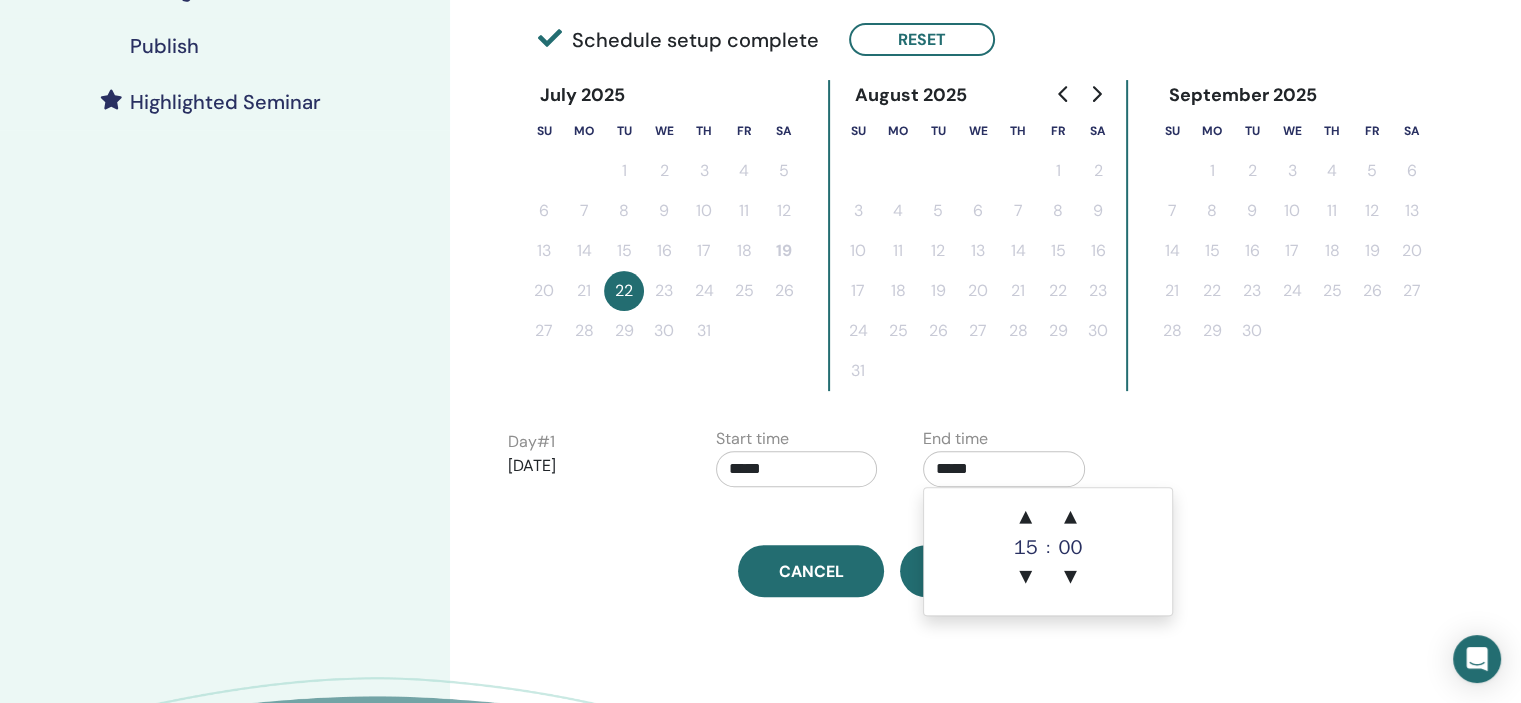 click on "*****" at bounding box center [1004, 469] 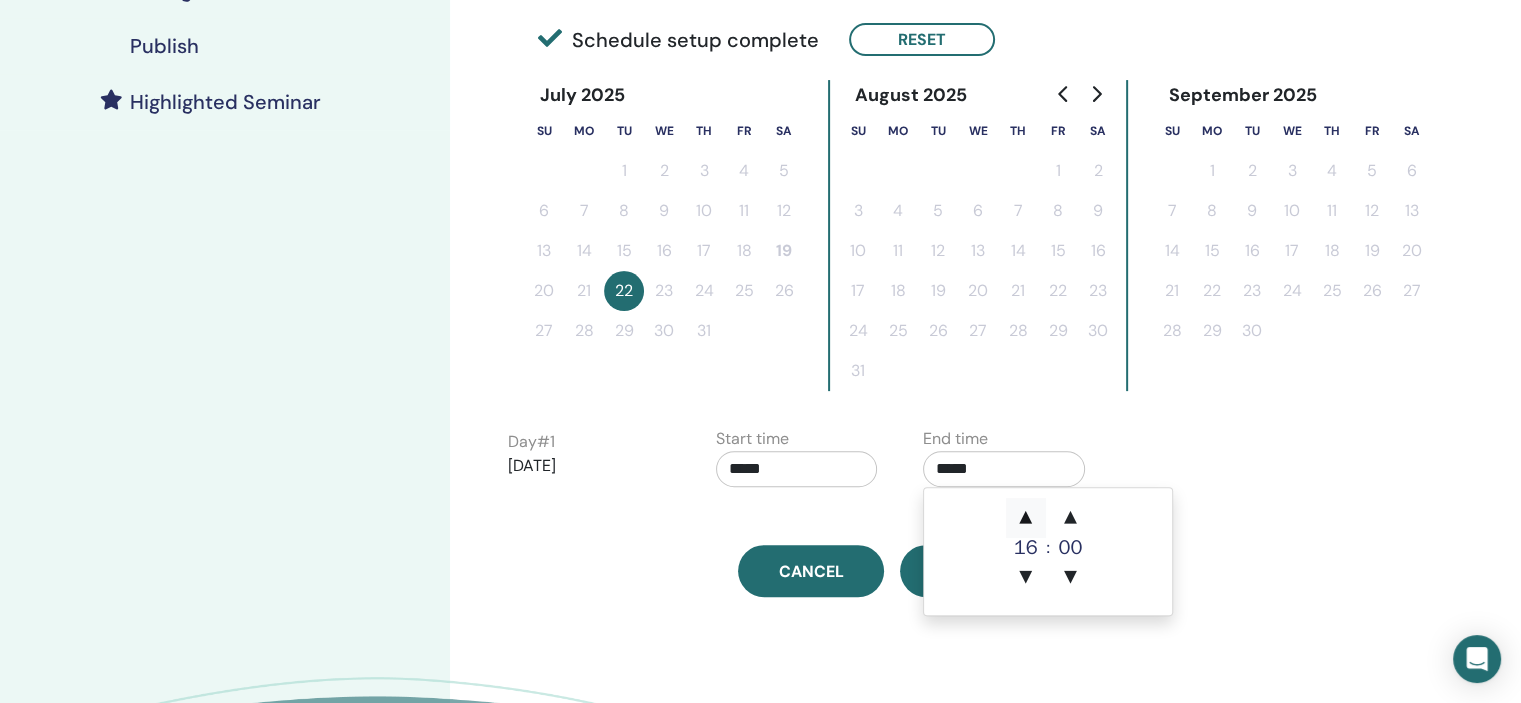 click on "▲" at bounding box center [1026, 518] 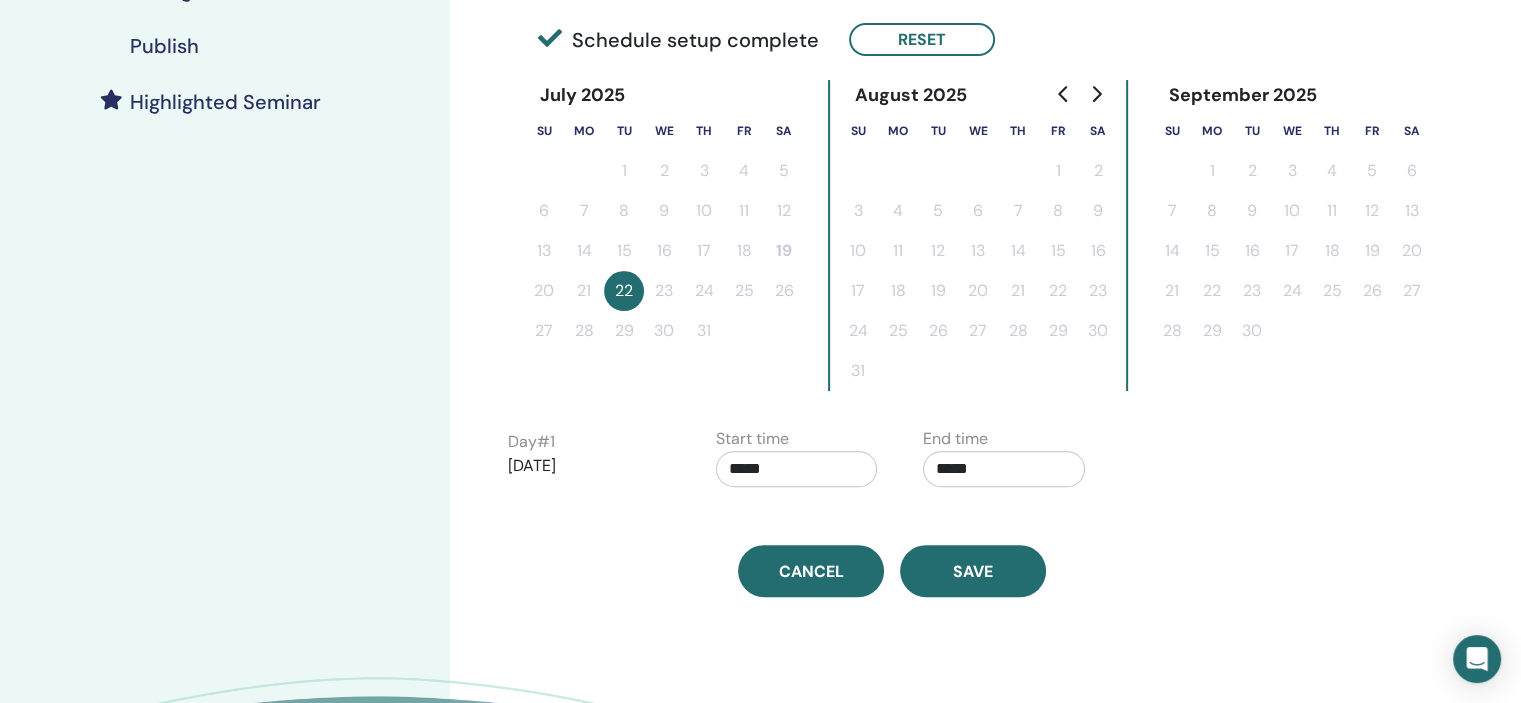 drag, startPoint x: 663, startPoint y: 580, endPoint x: 887, endPoint y: 571, distance: 224.18073 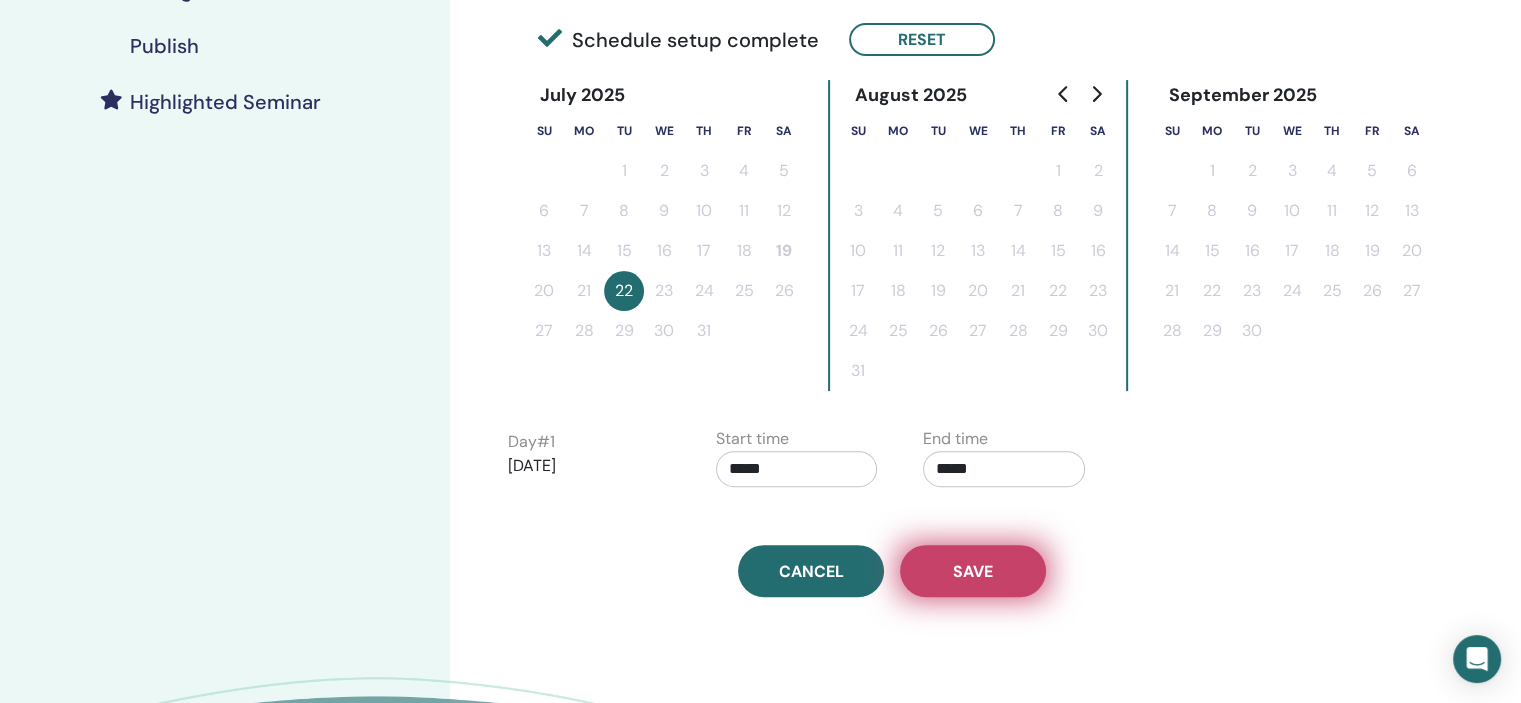 click on "Save" at bounding box center (973, 571) 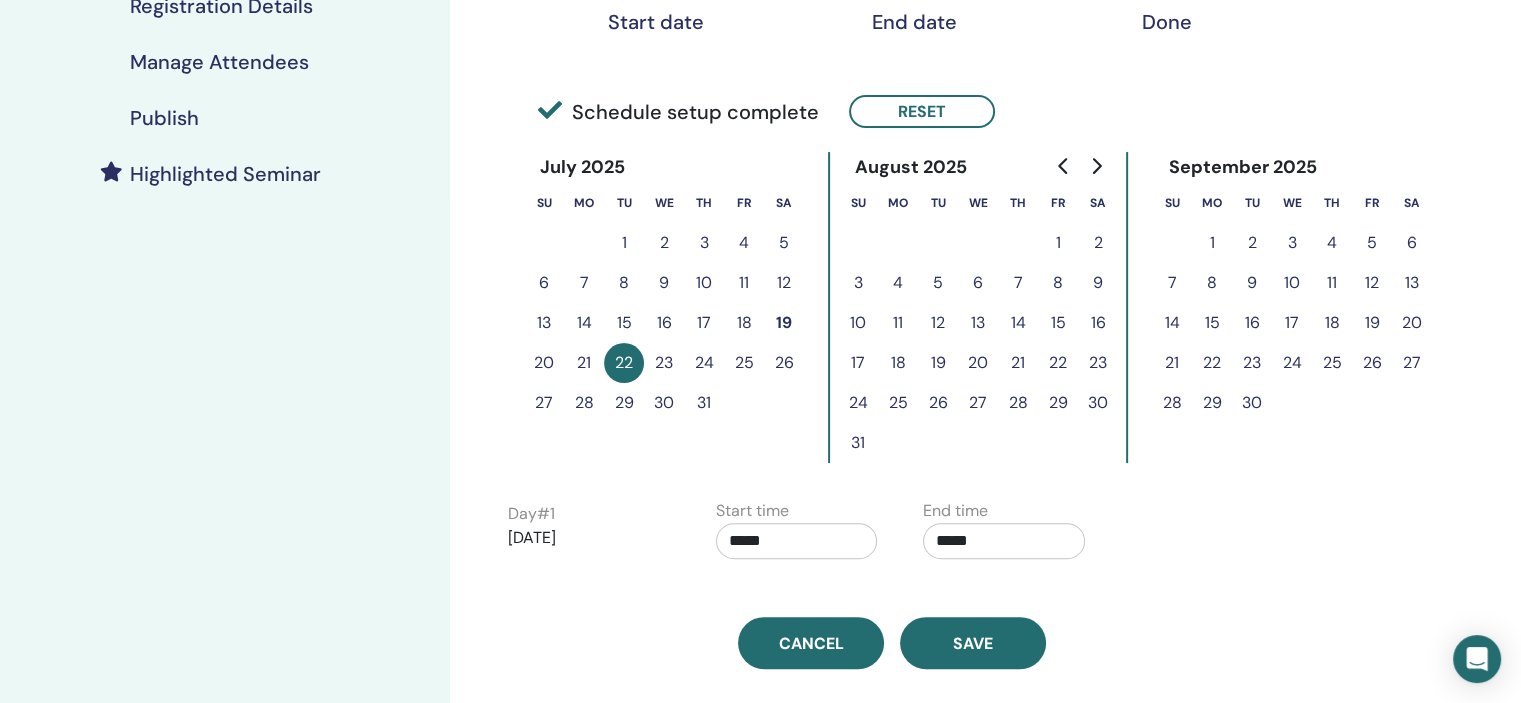 scroll, scrollTop: 0, scrollLeft: 0, axis: both 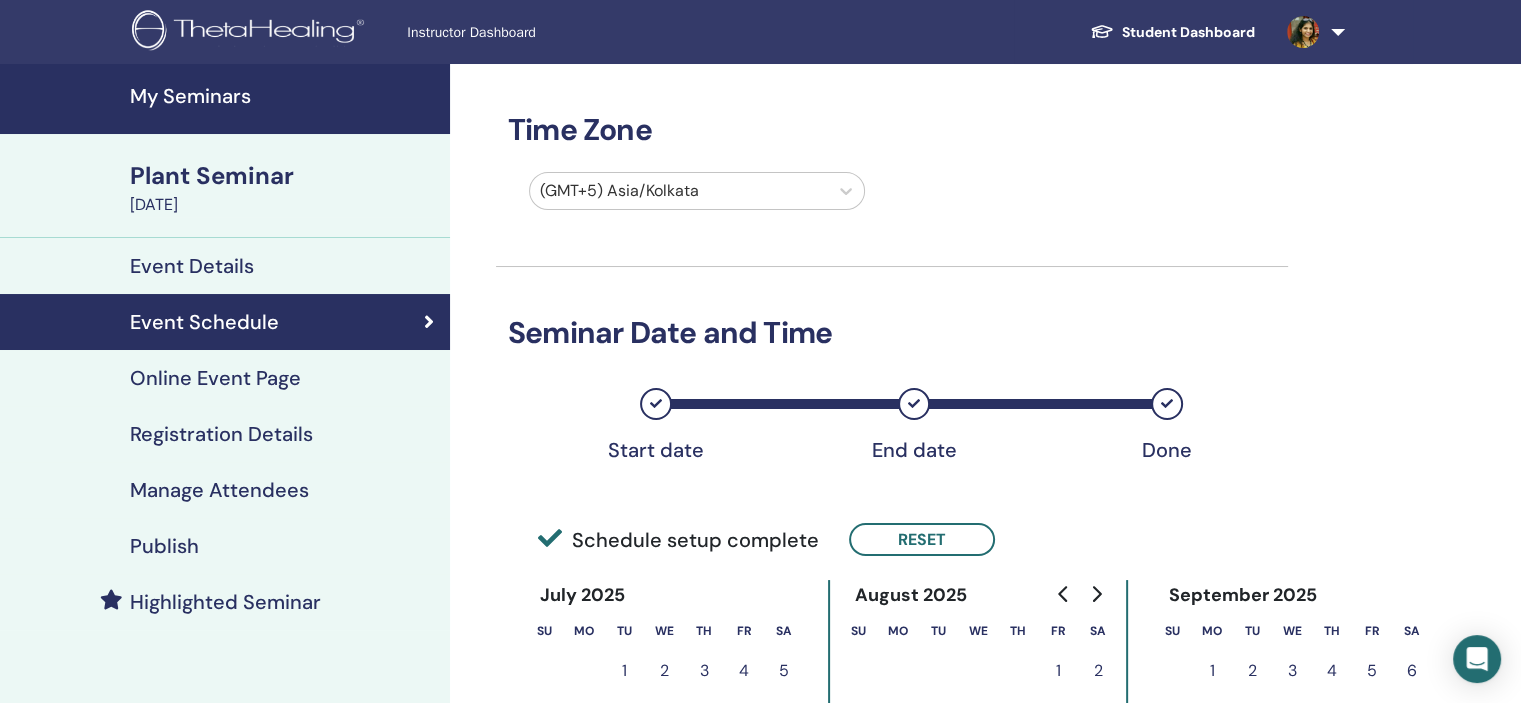 click on "Manage Attendees" at bounding box center [225, 490] 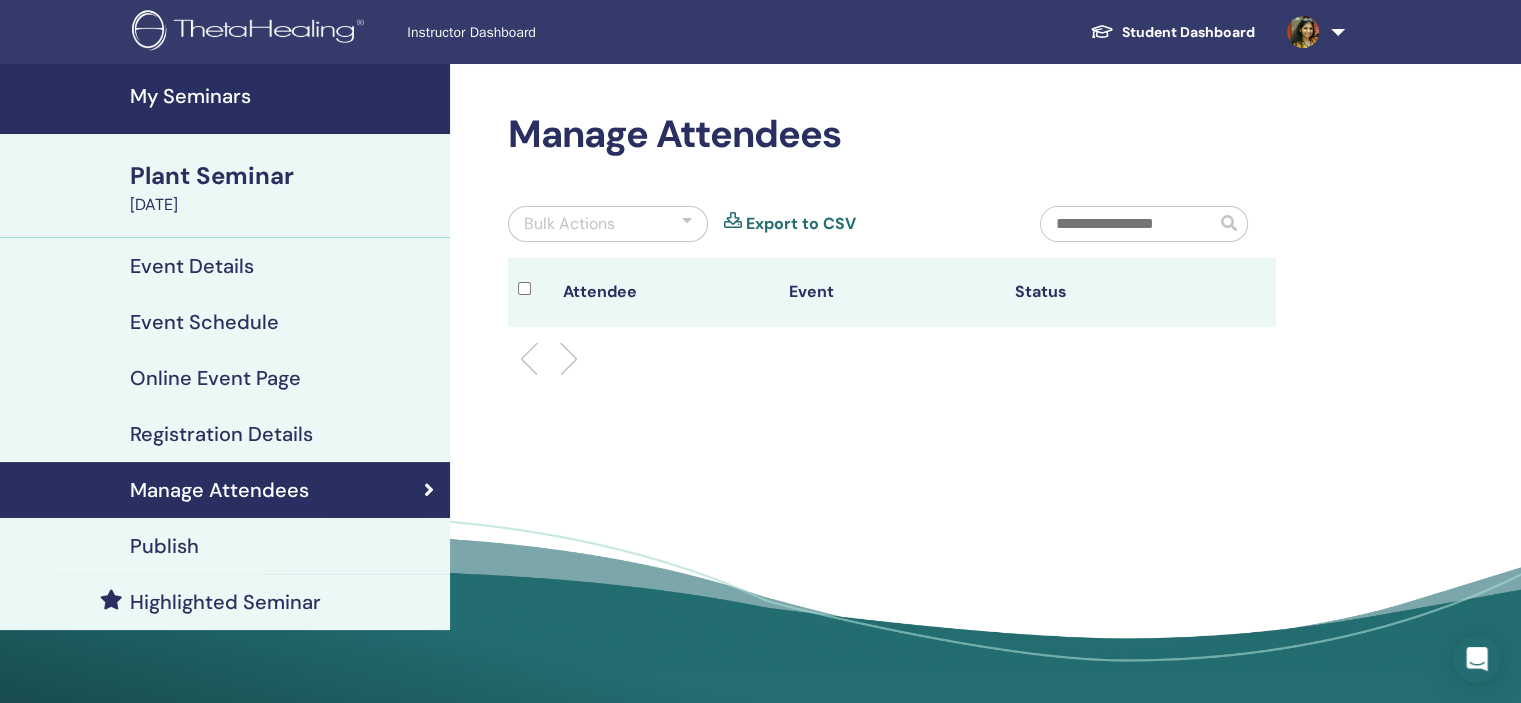 click on "Registration Details" at bounding box center [221, 434] 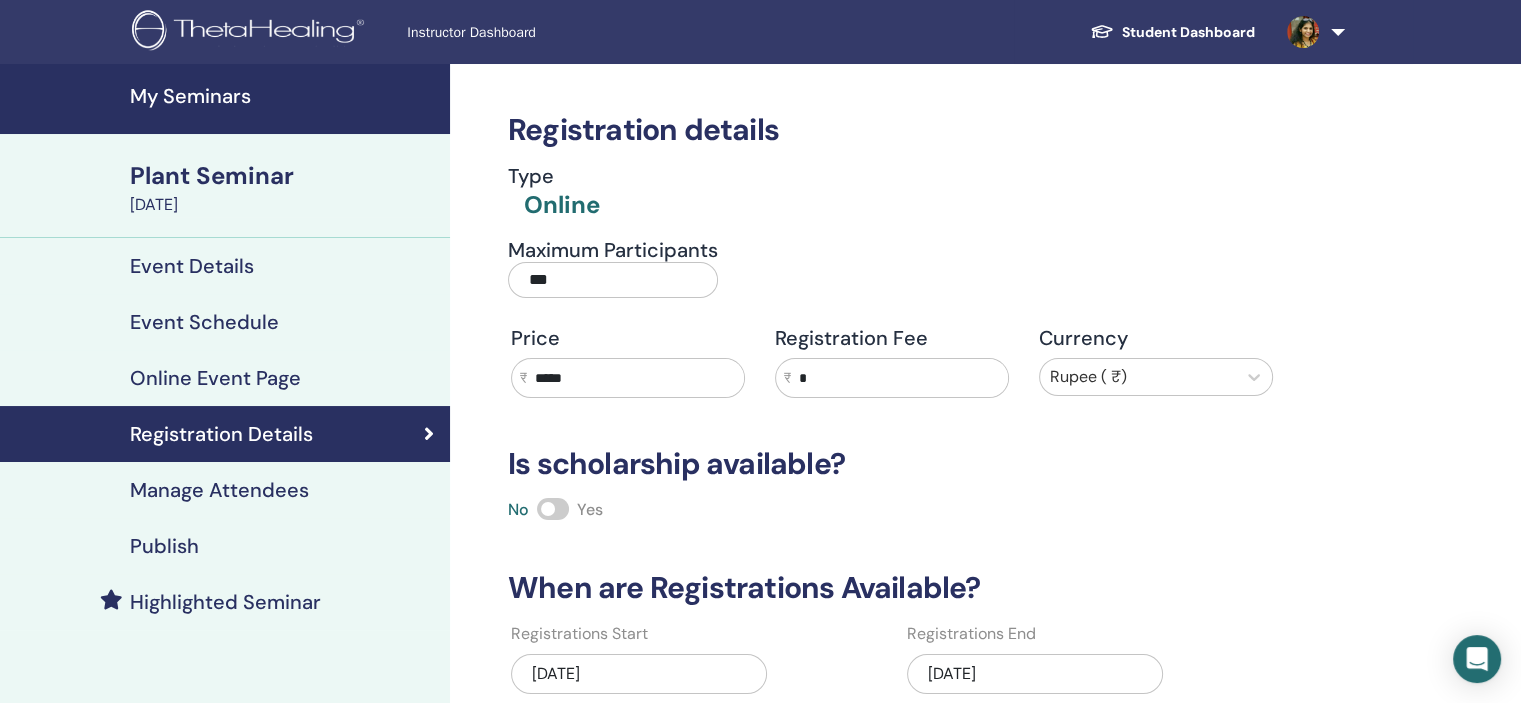 click on "[DATE]" at bounding box center (1035, 674) 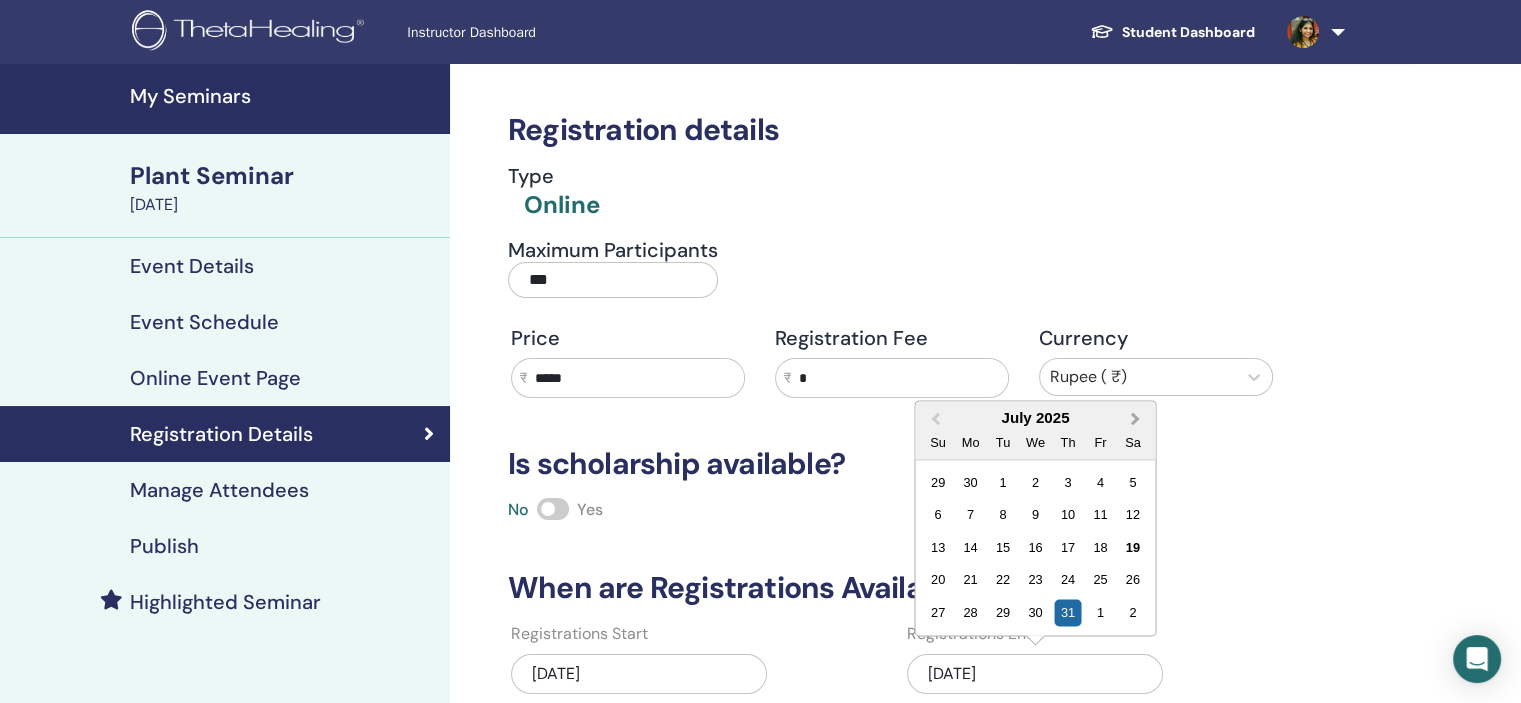 click on "Next Month" at bounding box center (1137, 419) 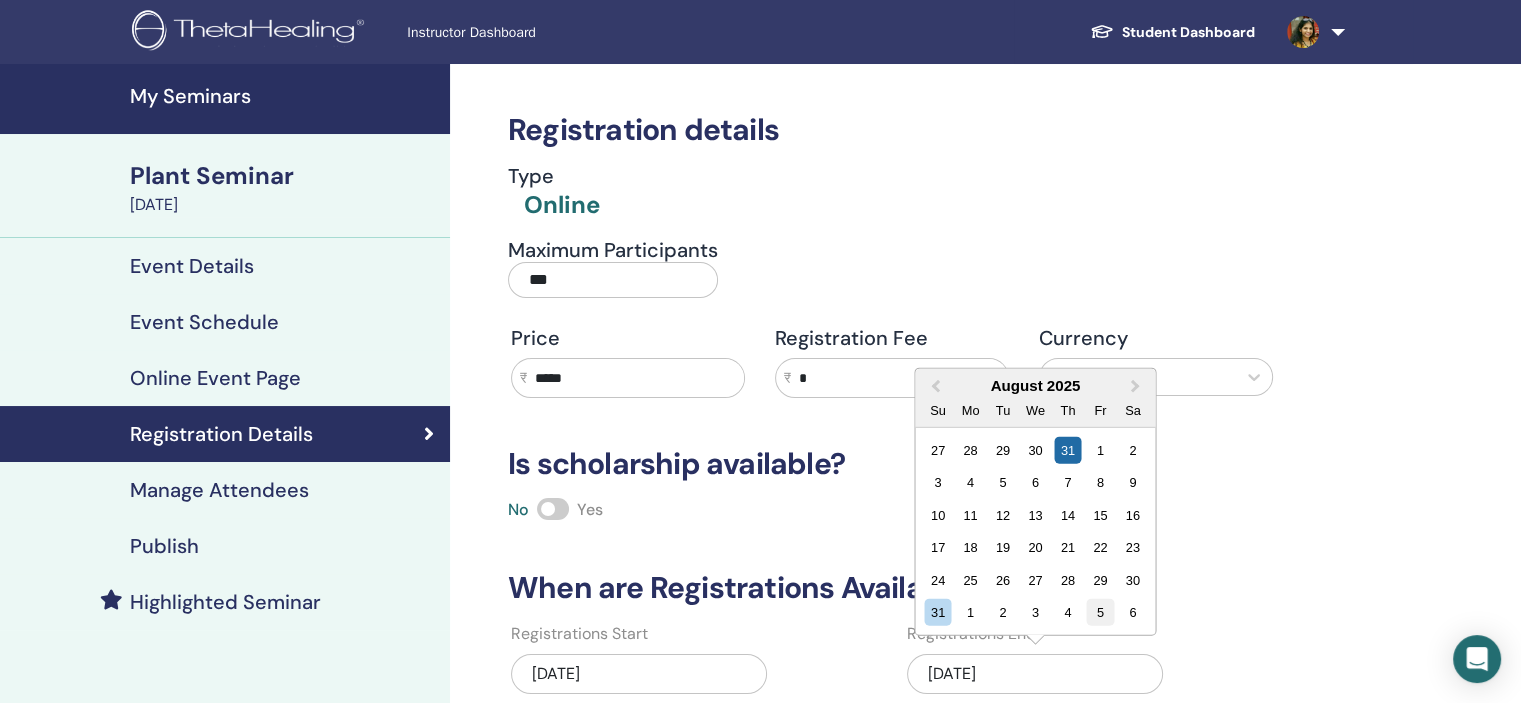 click on "5" at bounding box center [1100, 612] 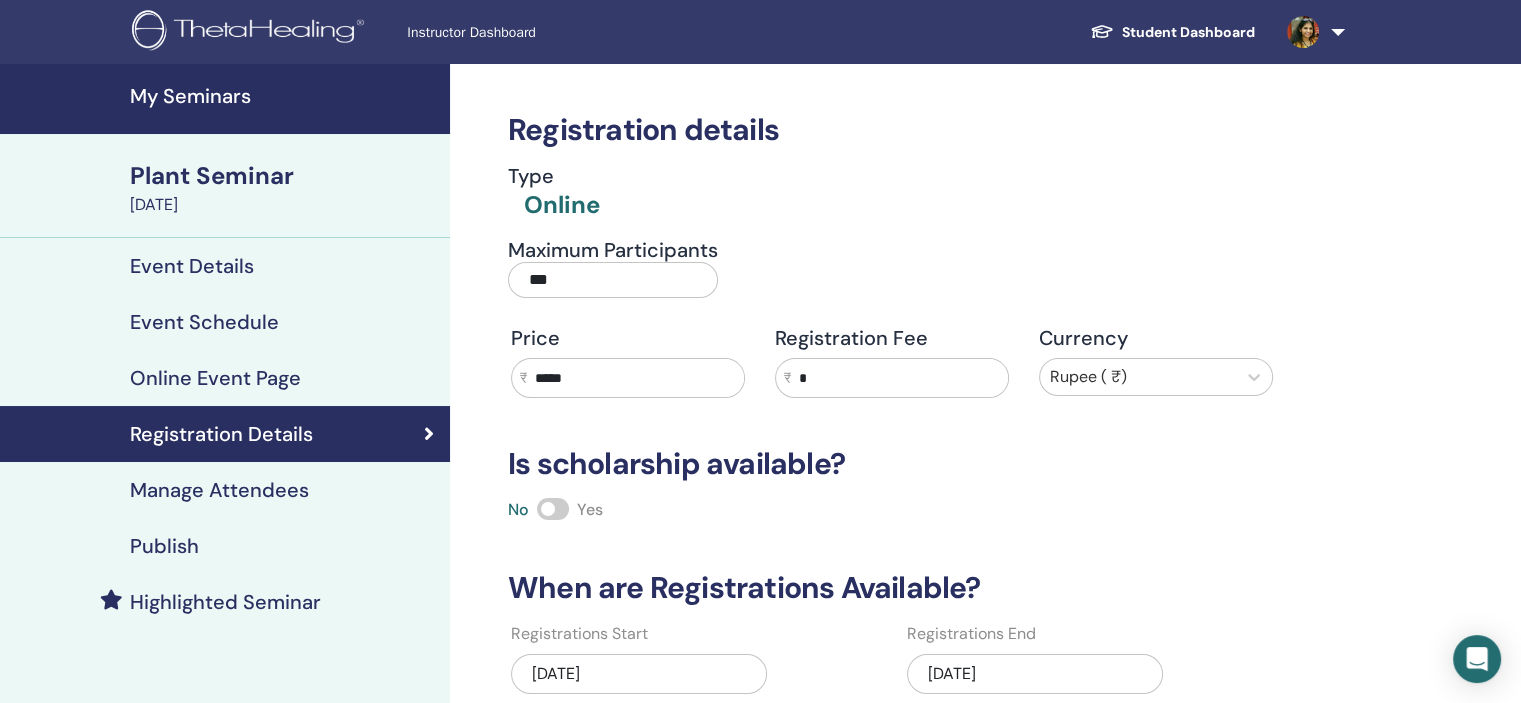 scroll, scrollTop: 300, scrollLeft: 0, axis: vertical 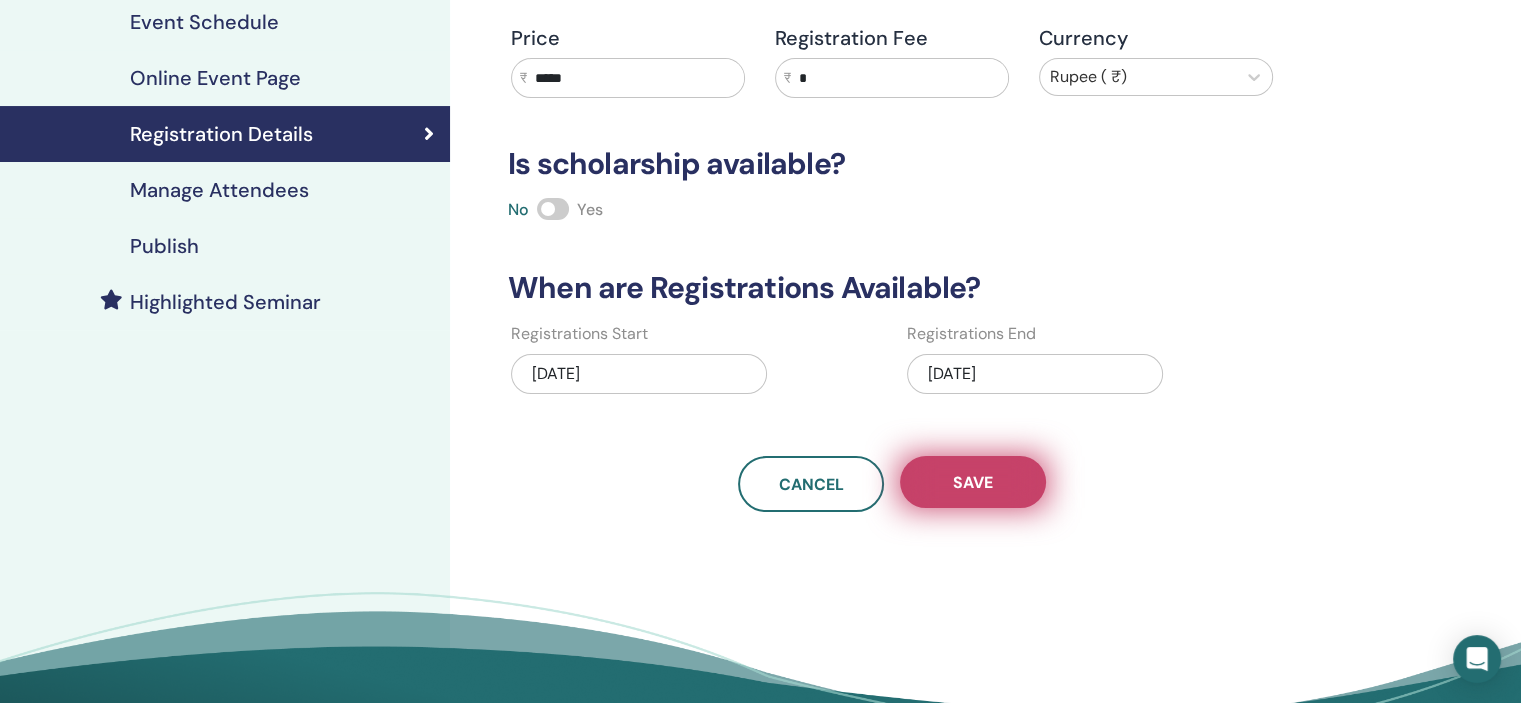 click on "Save" at bounding box center (973, 482) 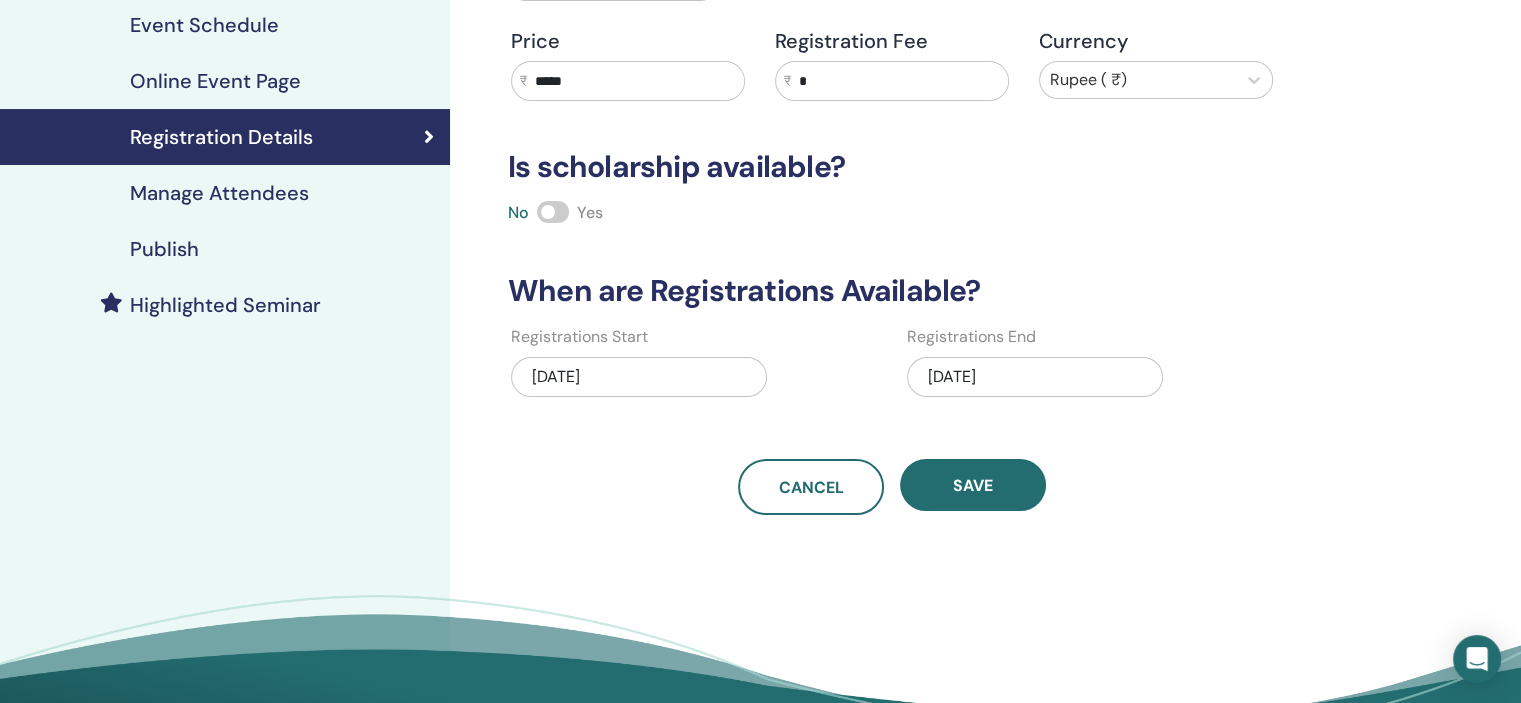 scroll, scrollTop: 300, scrollLeft: 0, axis: vertical 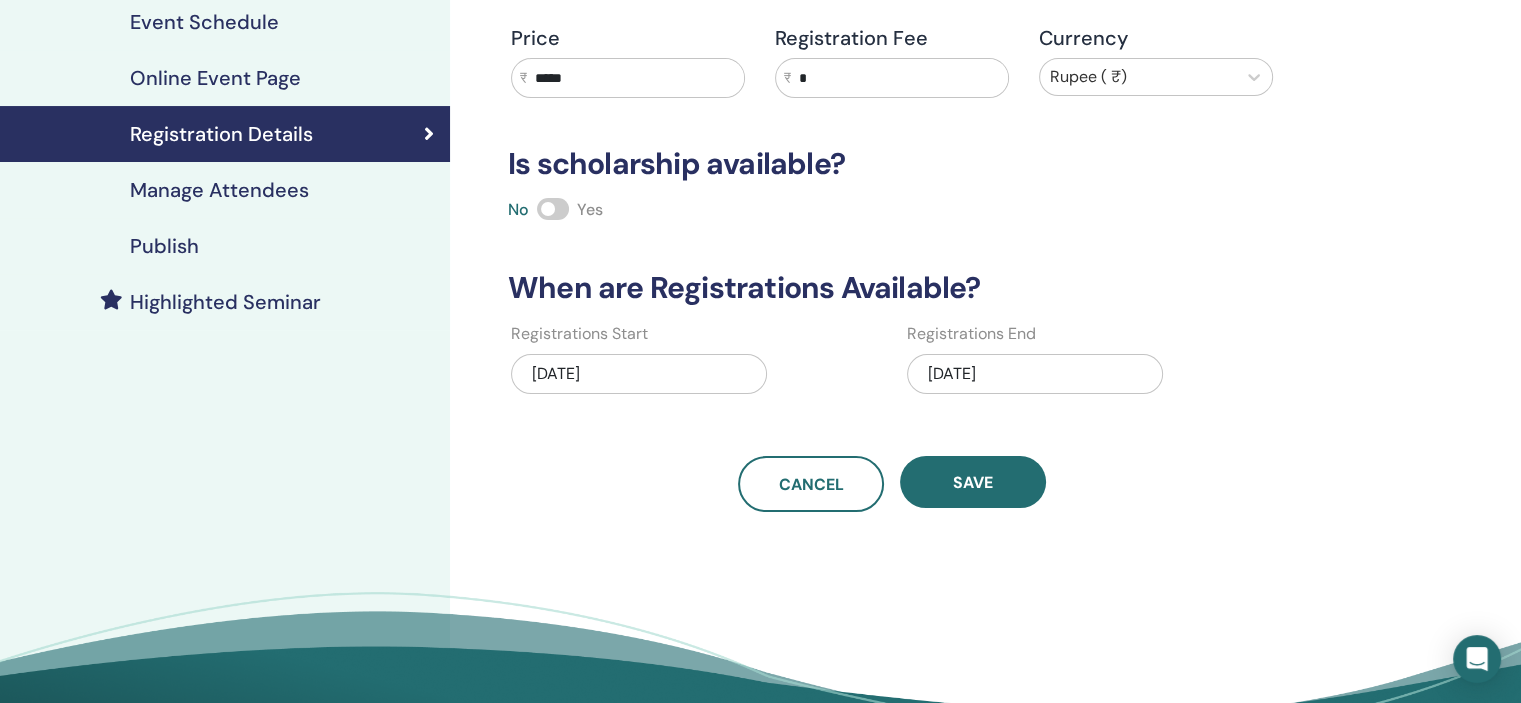 click on "[DATE]" at bounding box center (1035, 374) 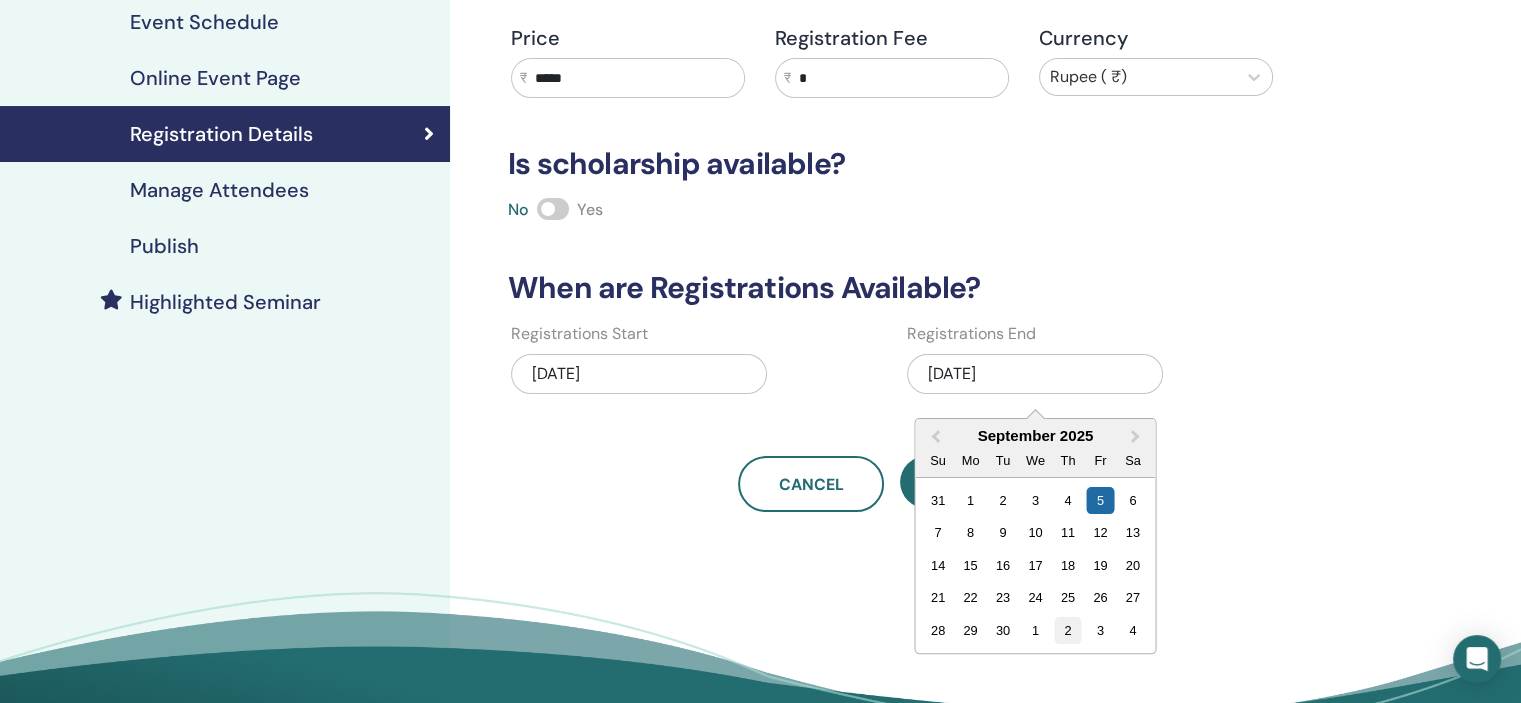 click on "2" at bounding box center [1067, 630] 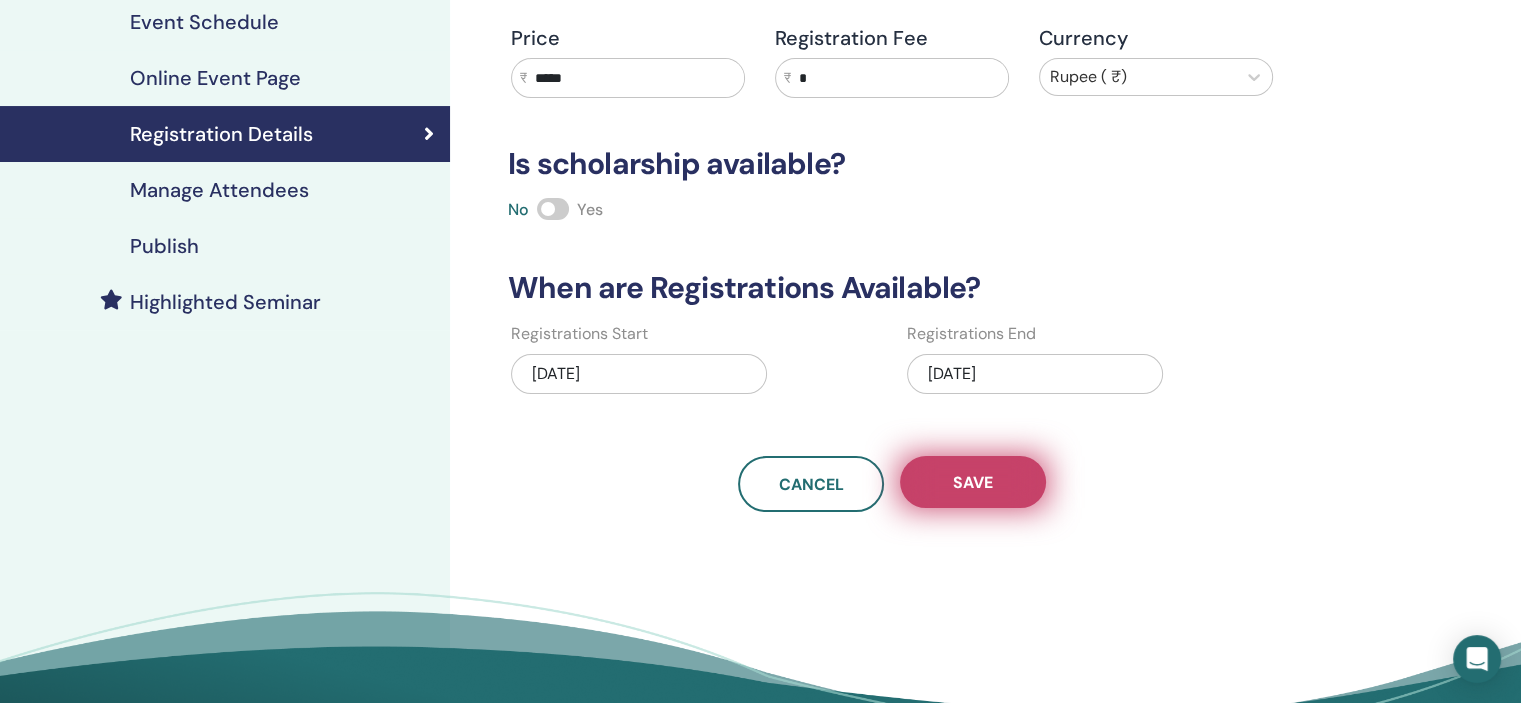 click on "Save" at bounding box center (973, 482) 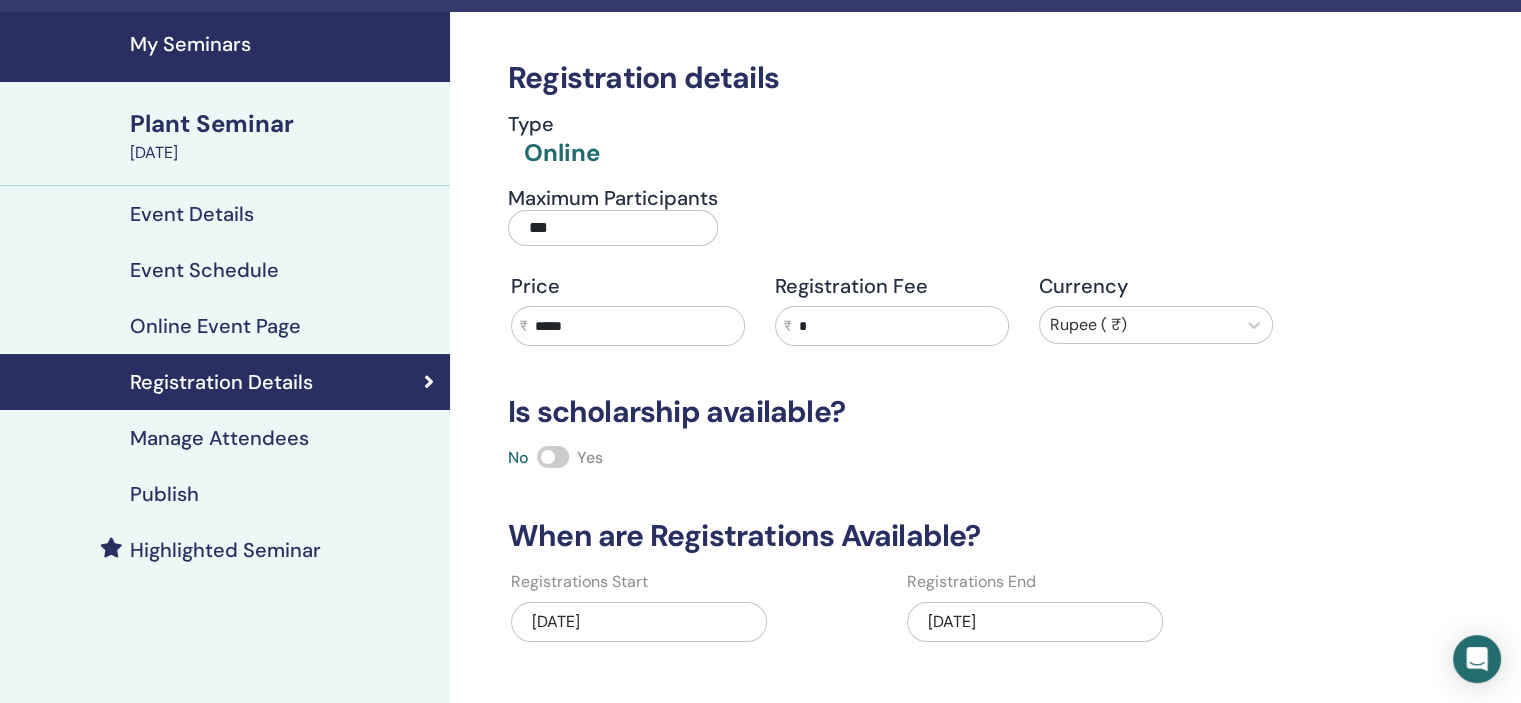 scroll, scrollTop: 0, scrollLeft: 0, axis: both 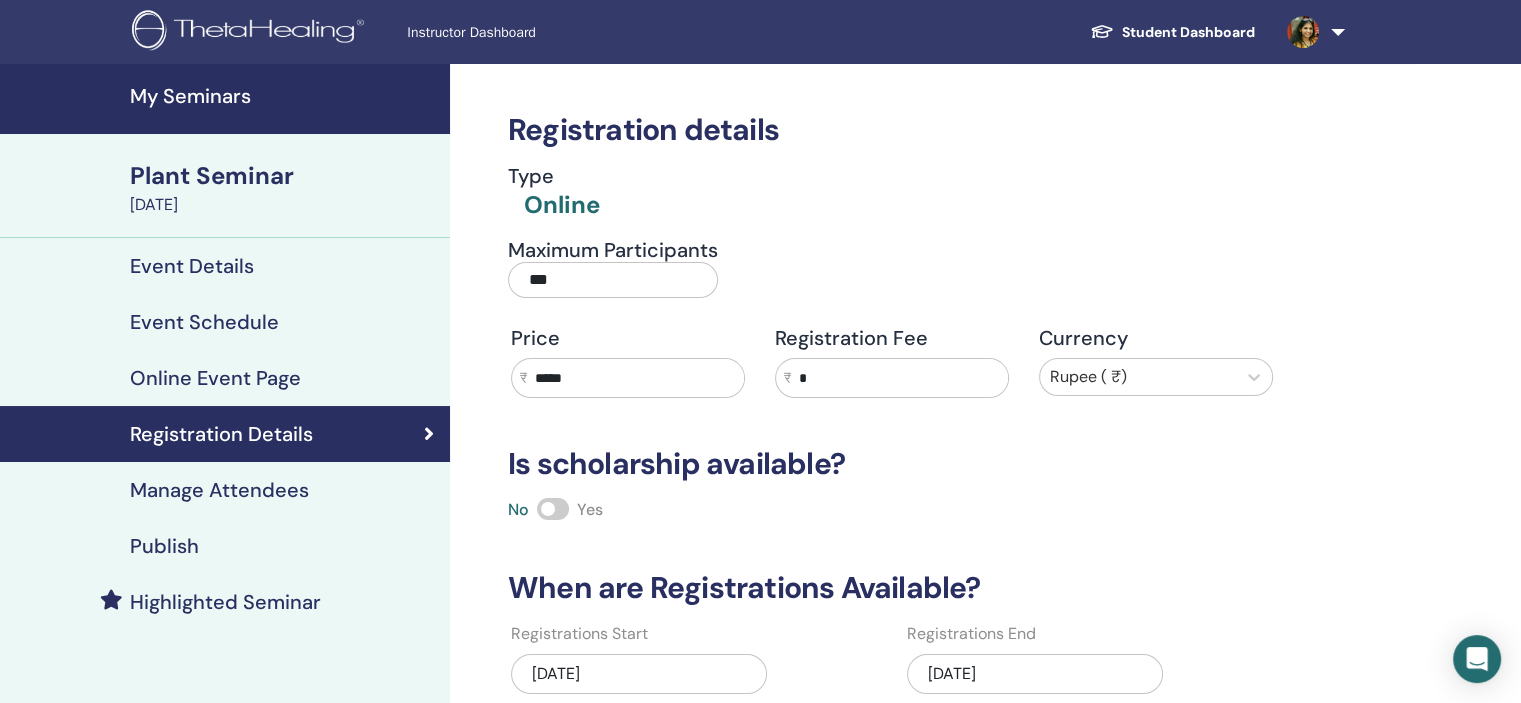click on "My Seminars" at bounding box center [284, 96] 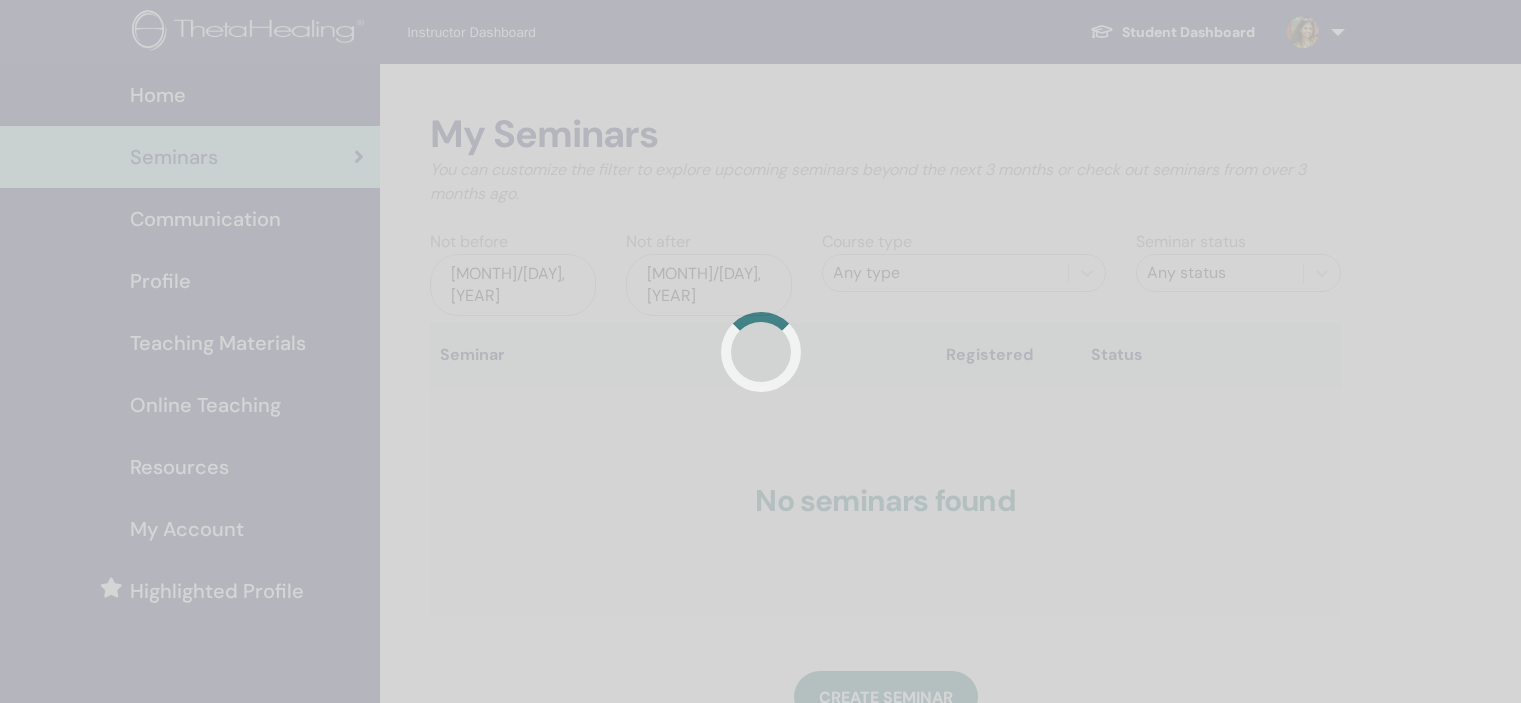 scroll, scrollTop: 0, scrollLeft: 0, axis: both 